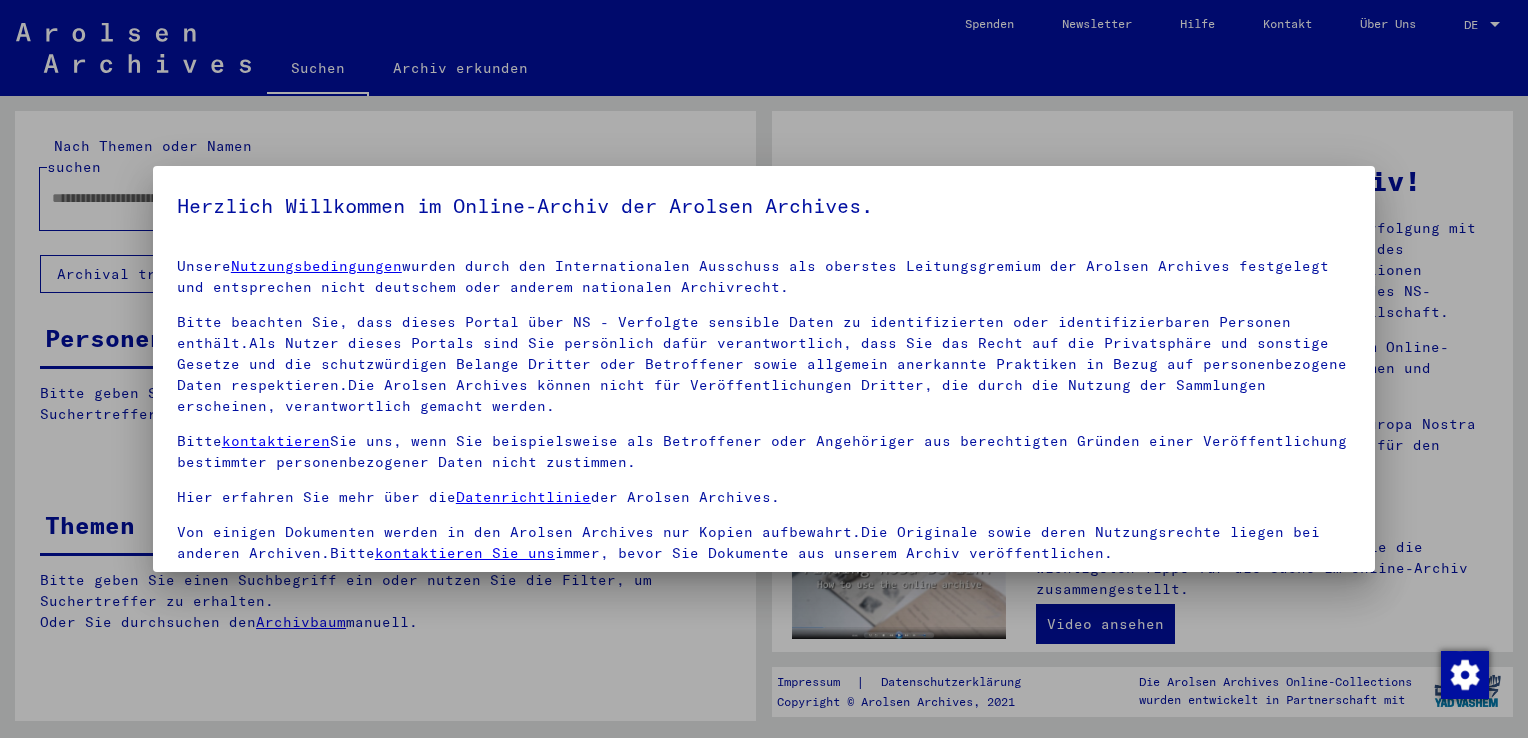 scroll, scrollTop: 0, scrollLeft: 0, axis: both 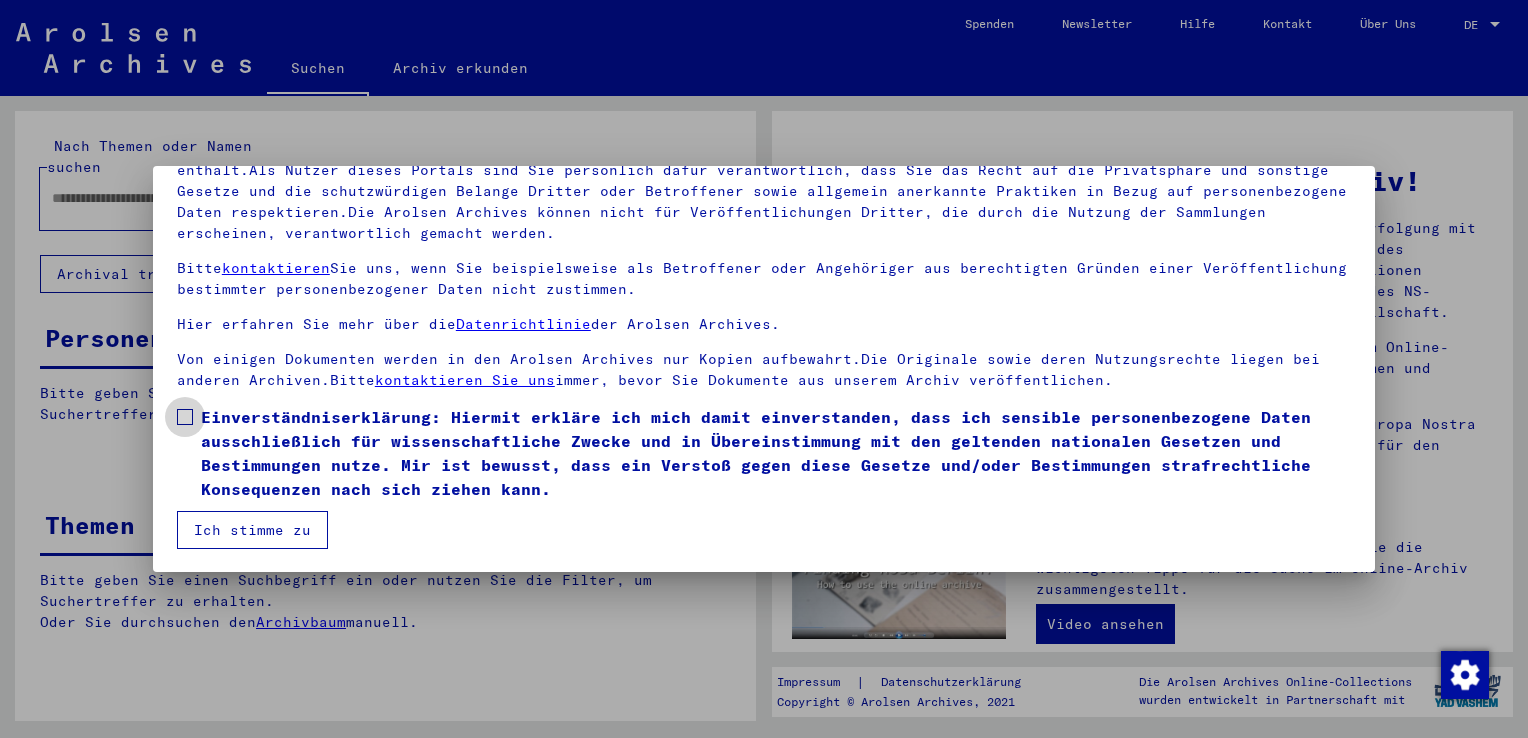 click at bounding box center (185, 417) 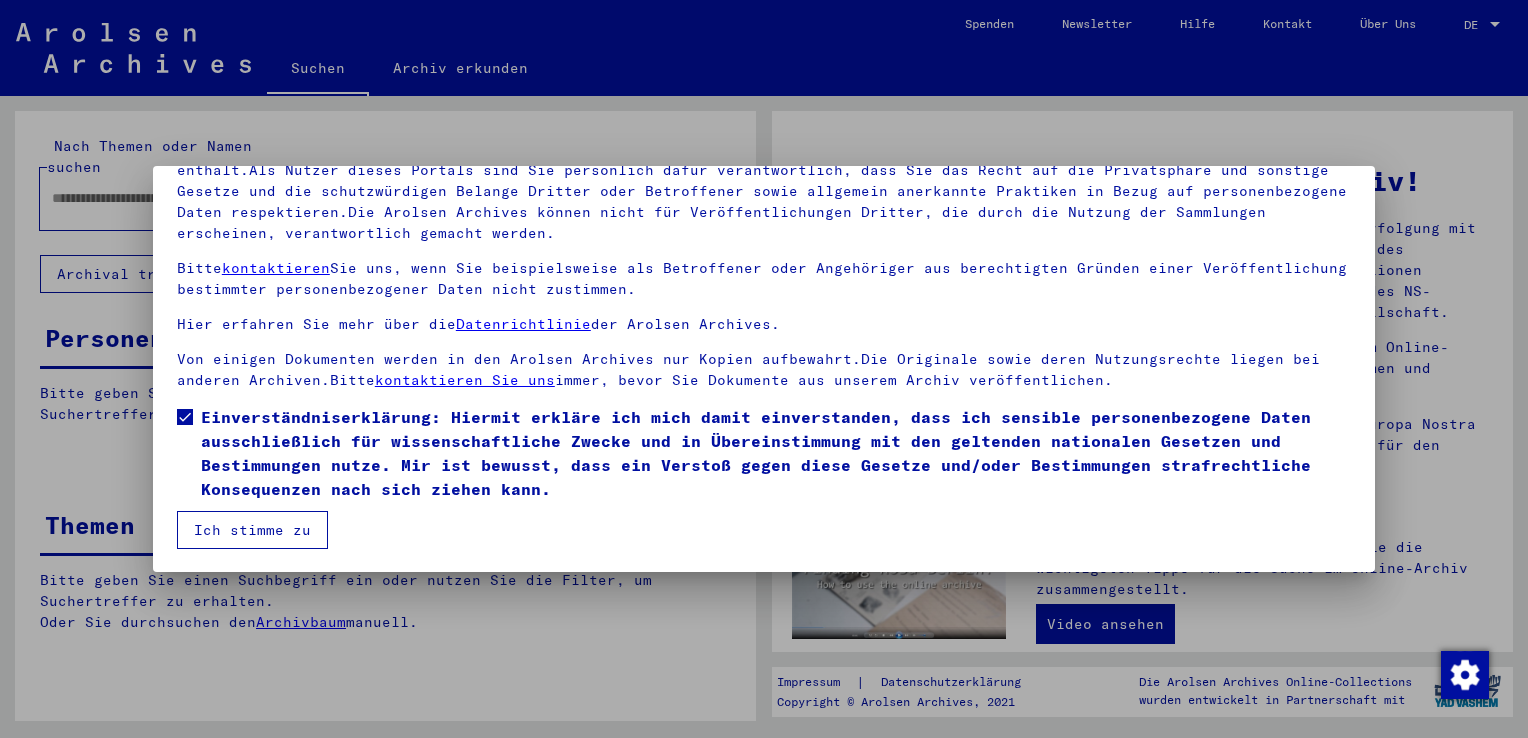 click on "Ich stimme zu" at bounding box center [252, 530] 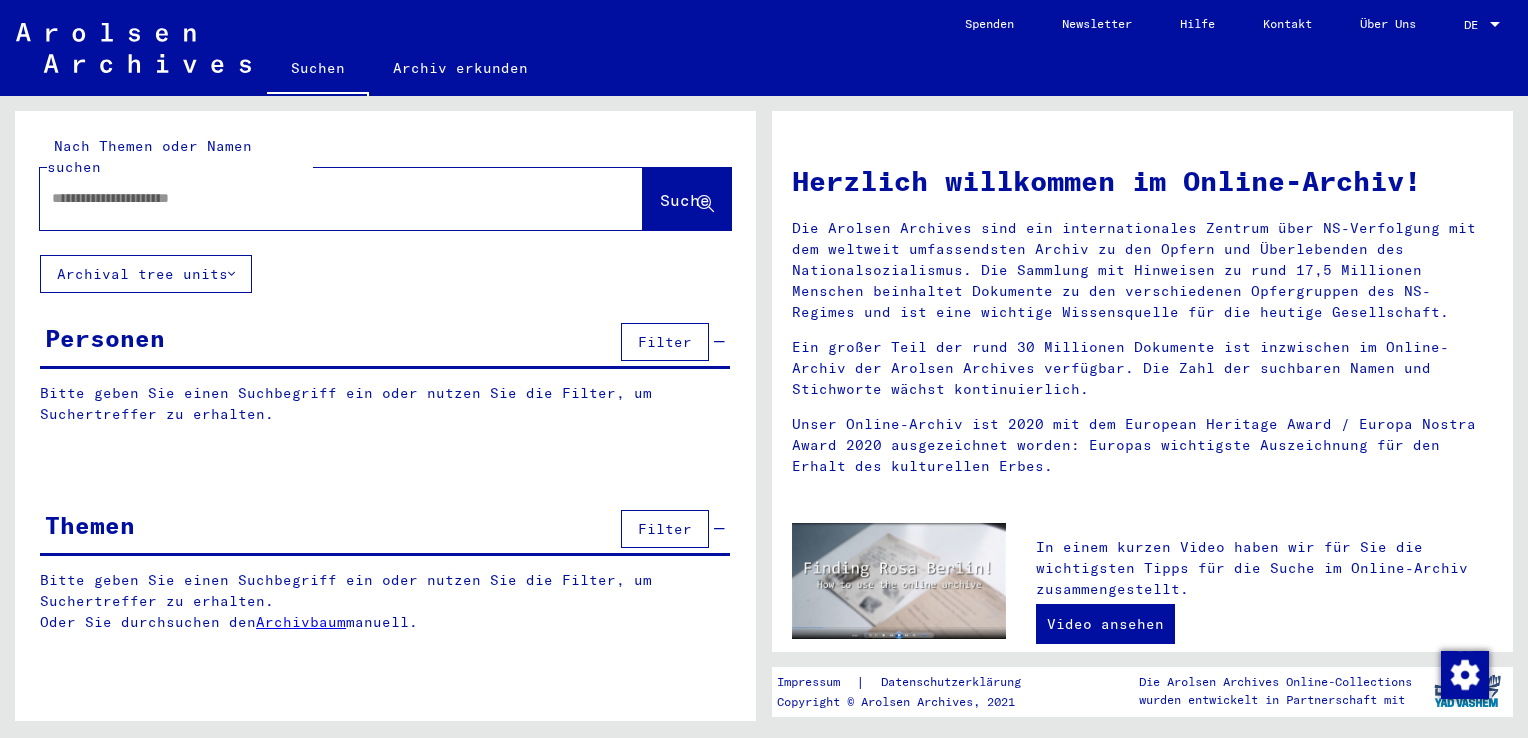 click at bounding box center [317, 198] 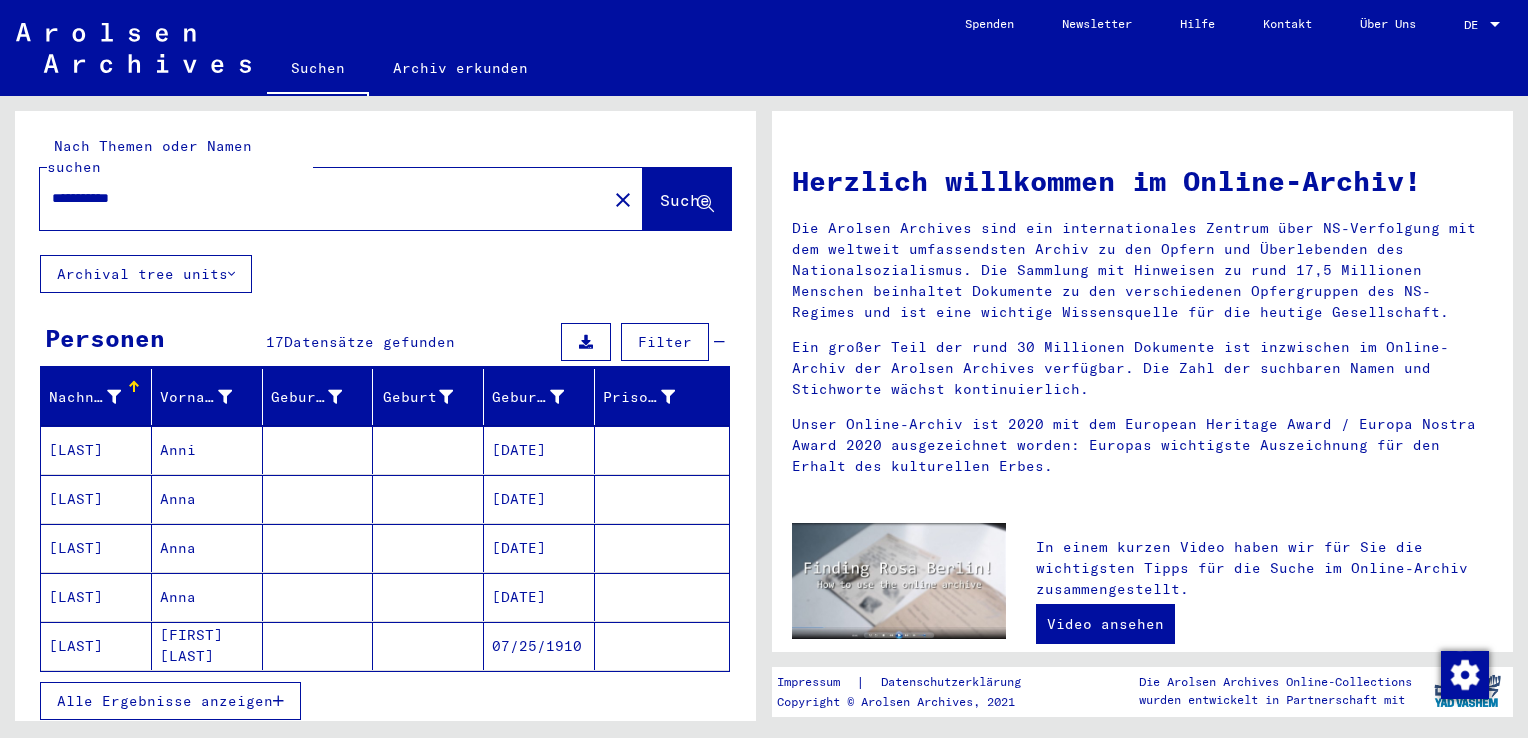 scroll, scrollTop: 2, scrollLeft: 0, axis: vertical 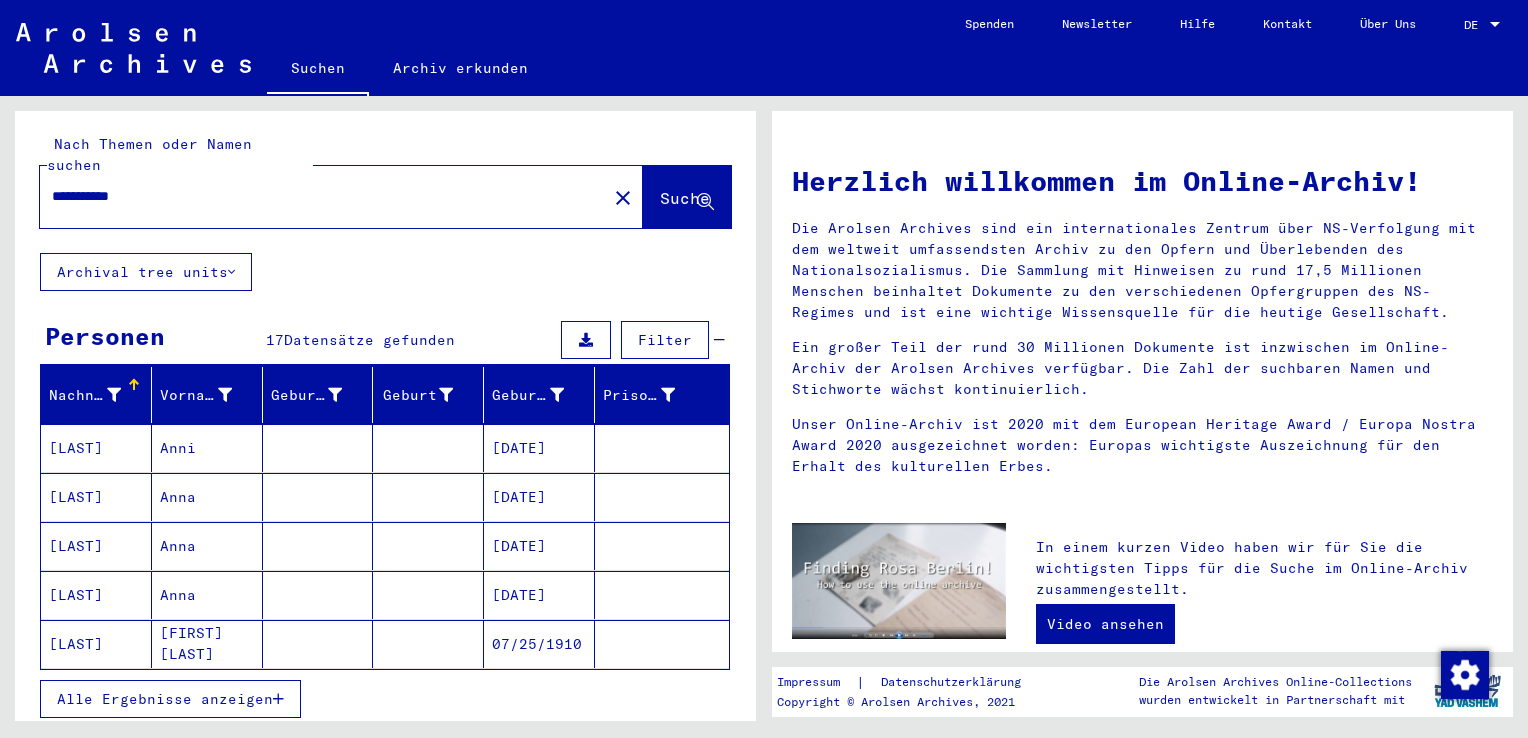 click on "Alle Ergebnisse anzeigen" at bounding box center (165, 699) 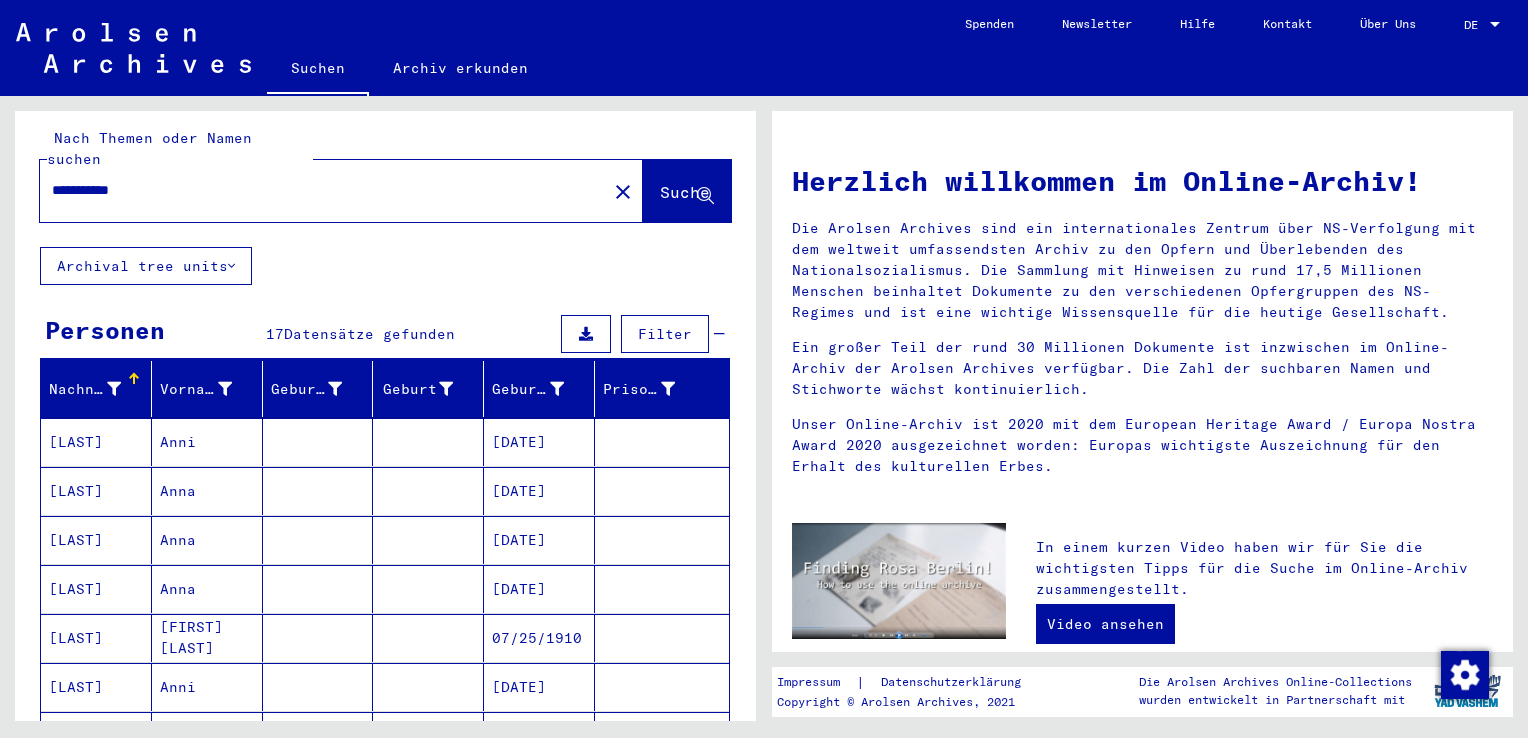 scroll, scrollTop: 0, scrollLeft: 0, axis: both 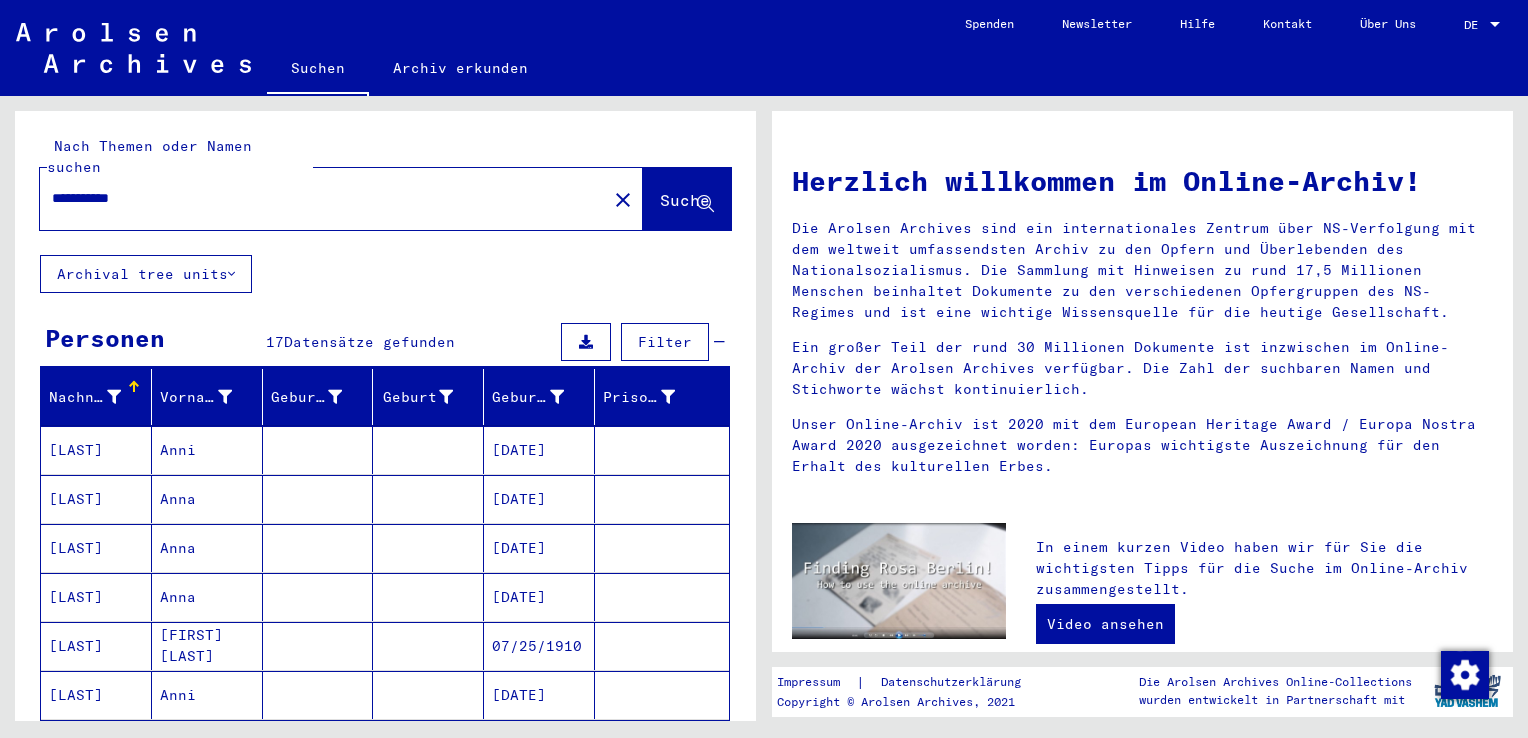 drag, startPoint x: 146, startPoint y: 178, endPoint x: -4, endPoint y: 151, distance: 152.41063 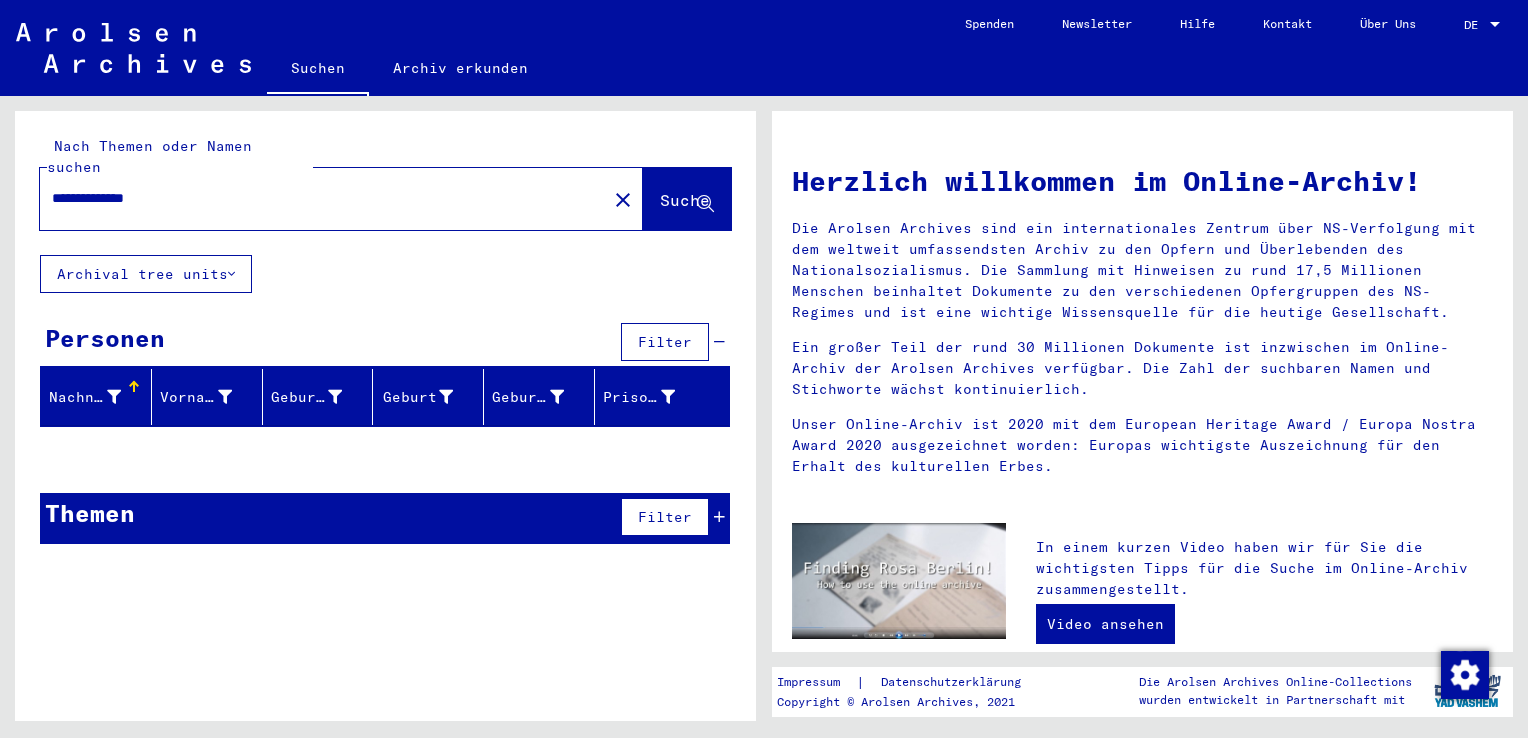 drag, startPoint x: 182, startPoint y: 170, endPoint x: -4, endPoint y: 148, distance: 187.29655 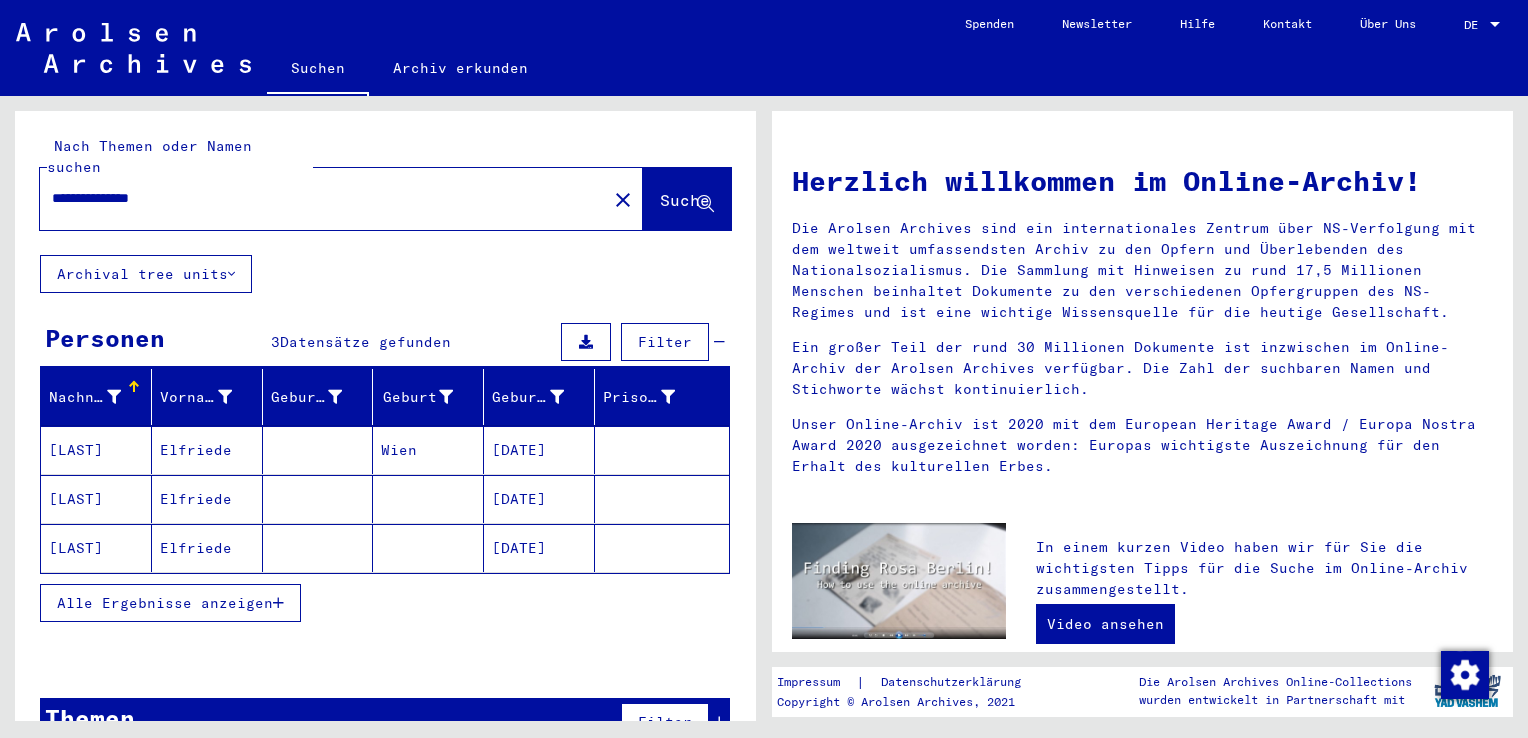 click on "[LAST]" at bounding box center [96, 548] 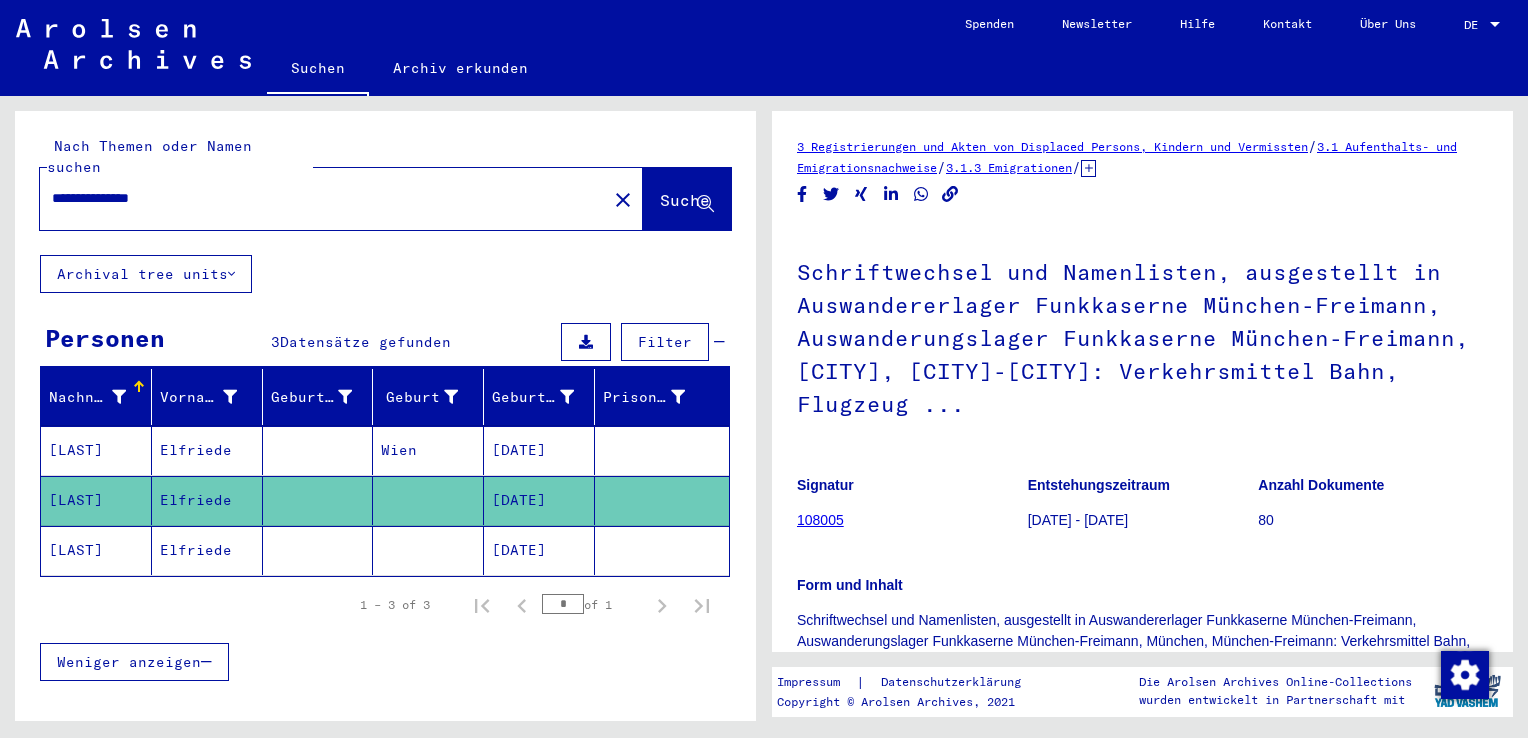 scroll, scrollTop: 0, scrollLeft: 0, axis: both 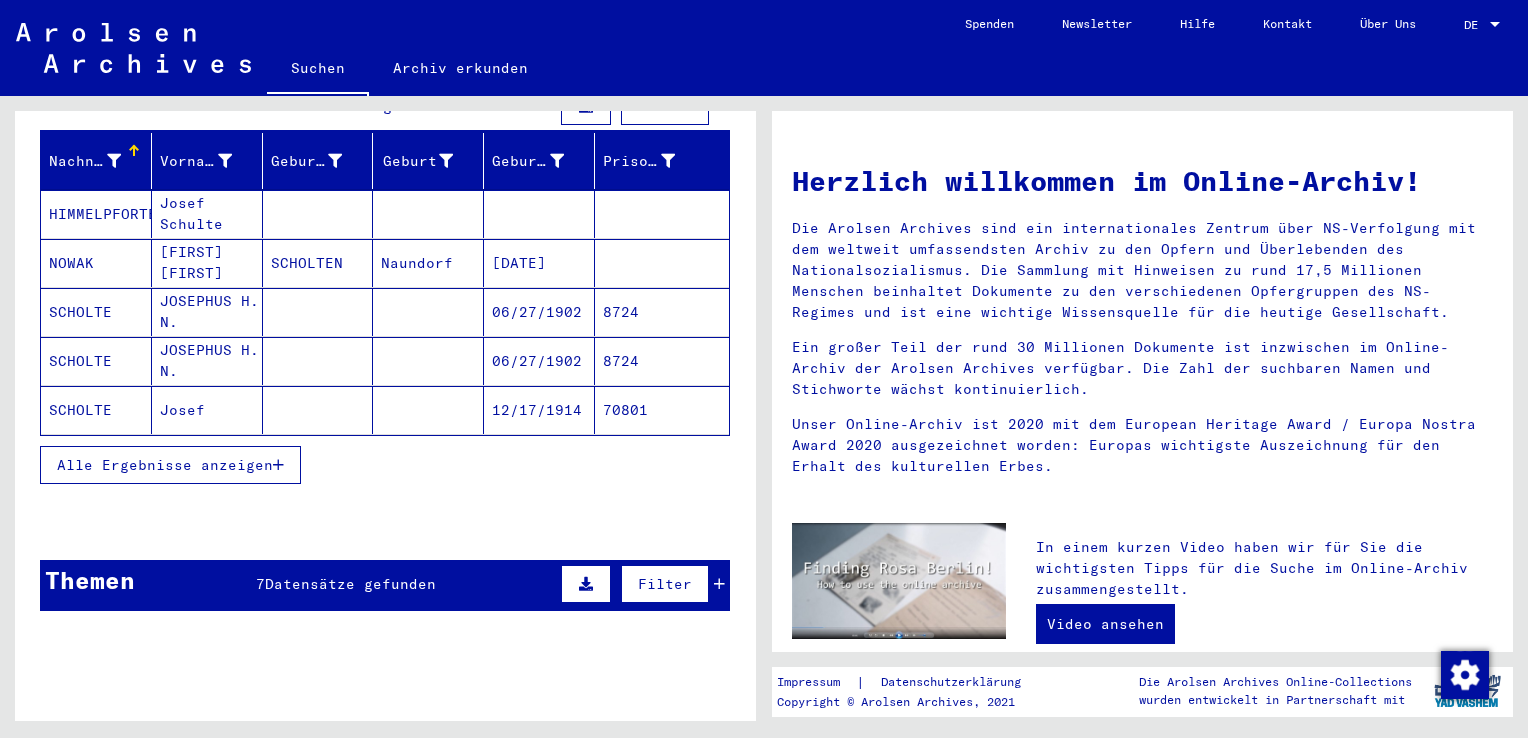 click on "Alle Ergebnisse anzeigen" at bounding box center [165, 465] 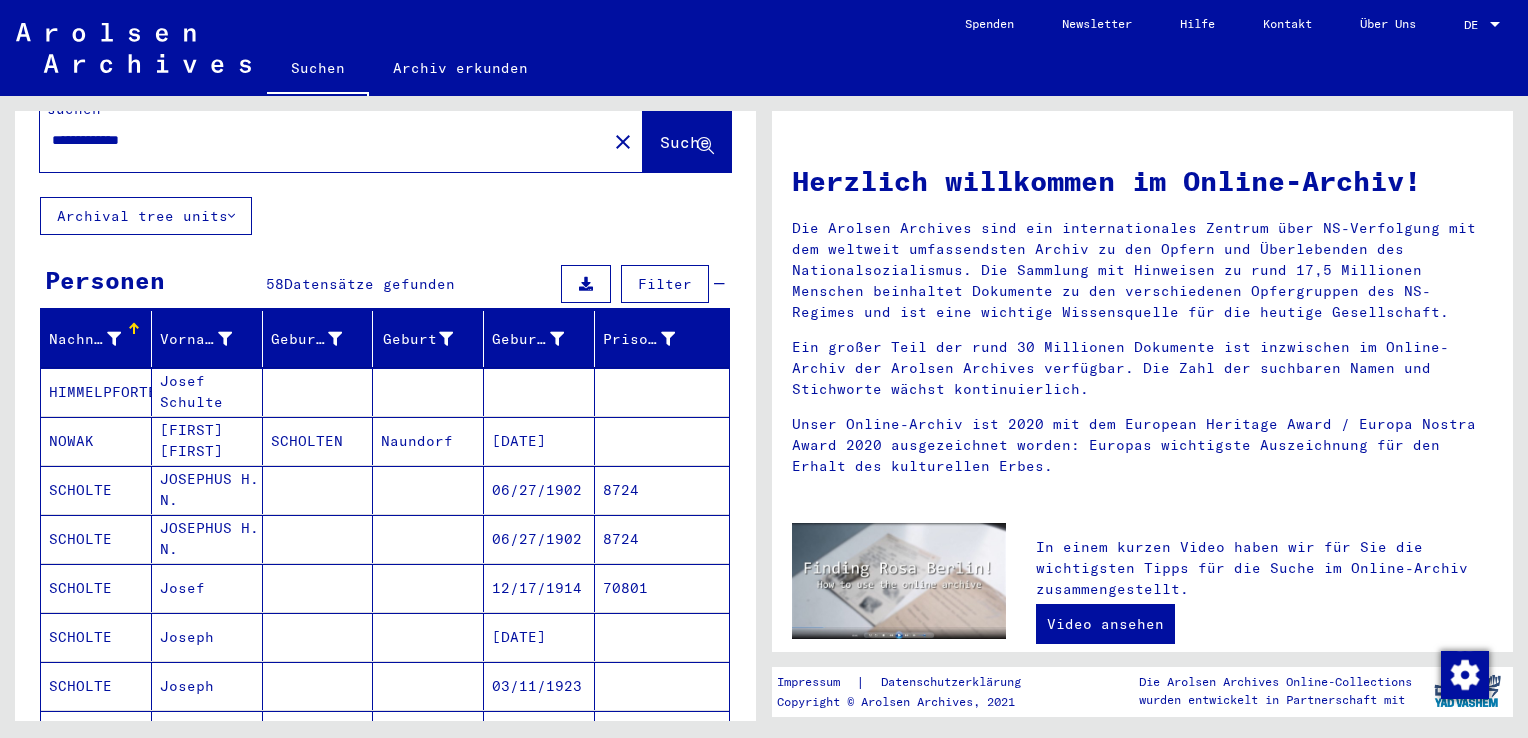 scroll, scrollTop: 0, scrollLeft: 0, axis: both 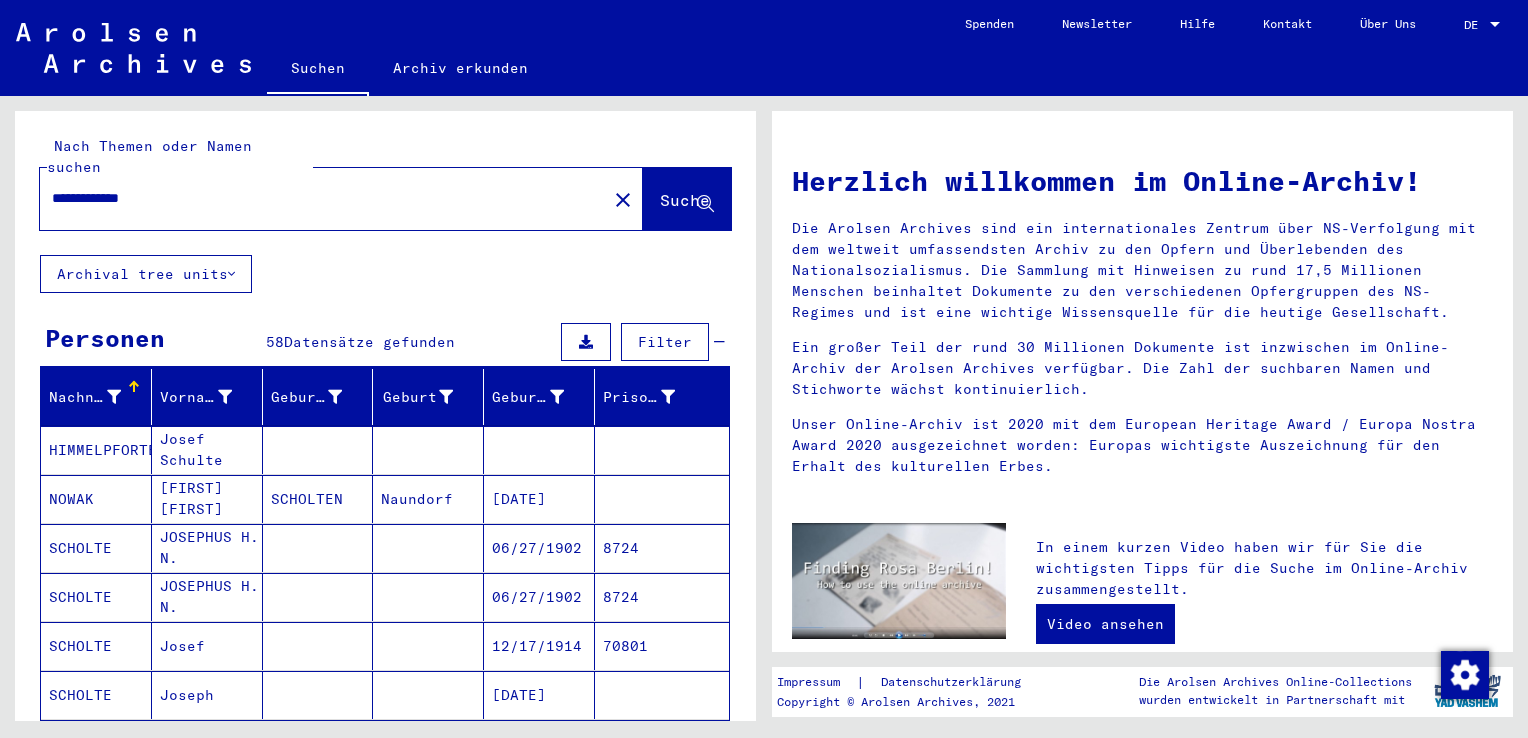 drag, startPoint x: 188, startPoint y: 182, endPoint x: 0, endPoint y: 146, distance: 191.41577 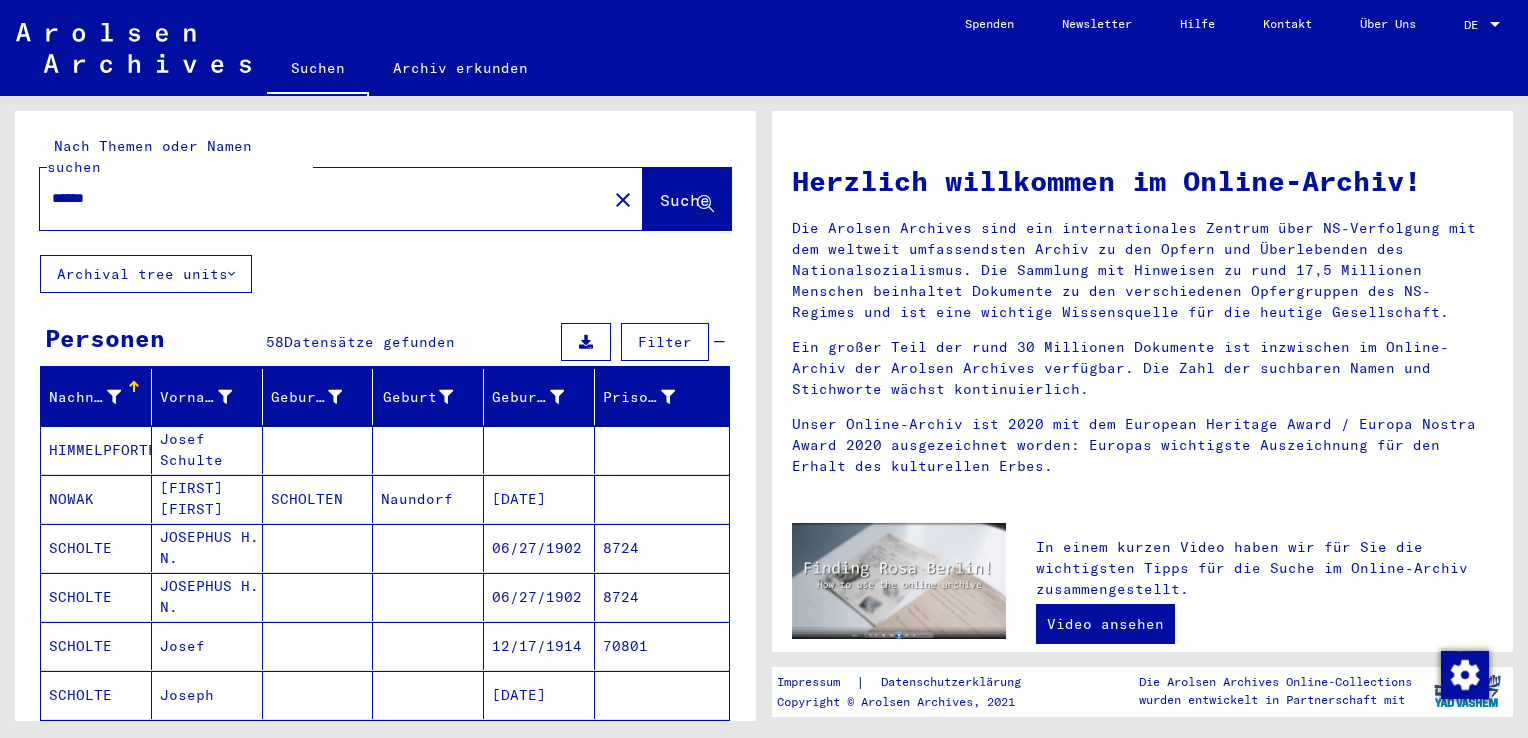 type on "******" 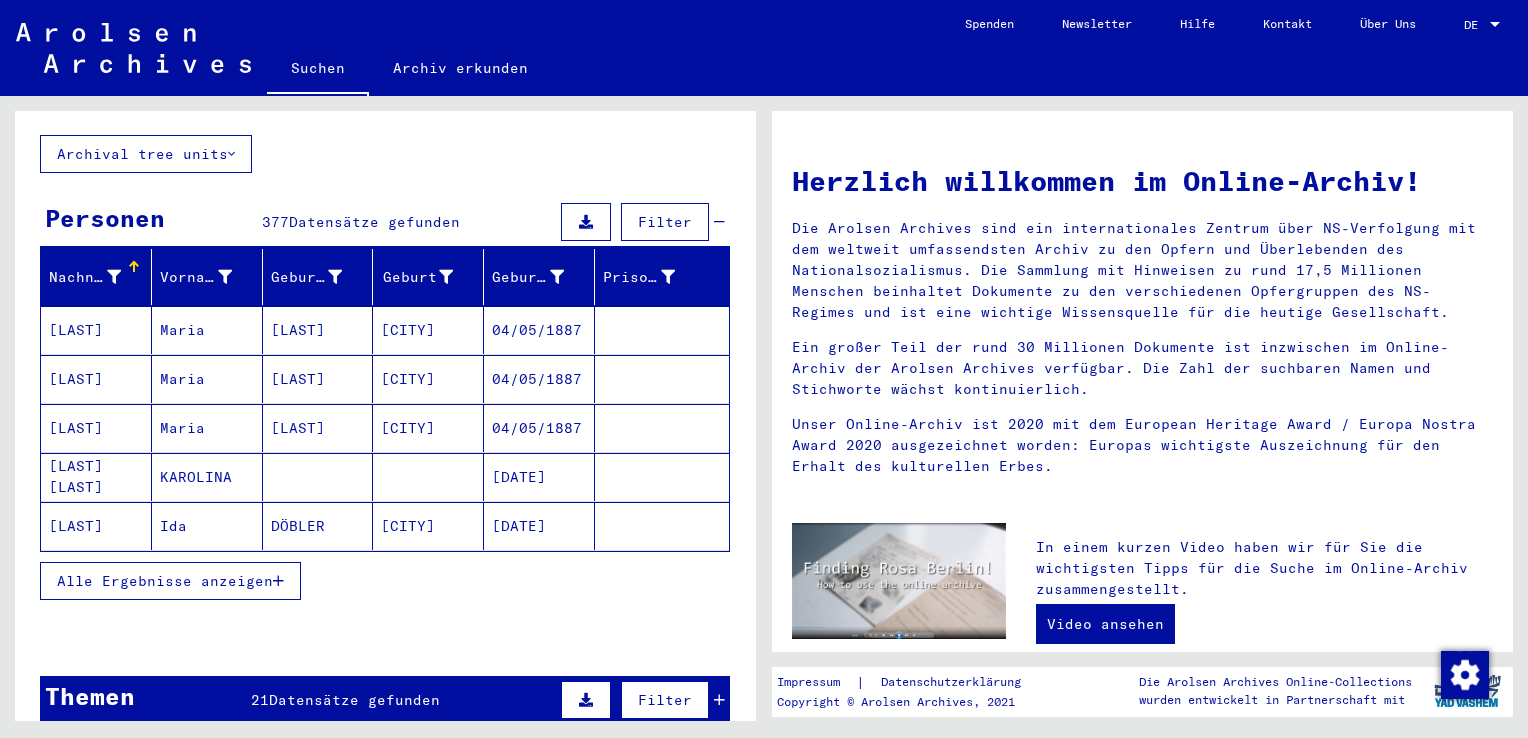 scroll, scrollTop: 122, scrollLeft: 0, axis: vertical 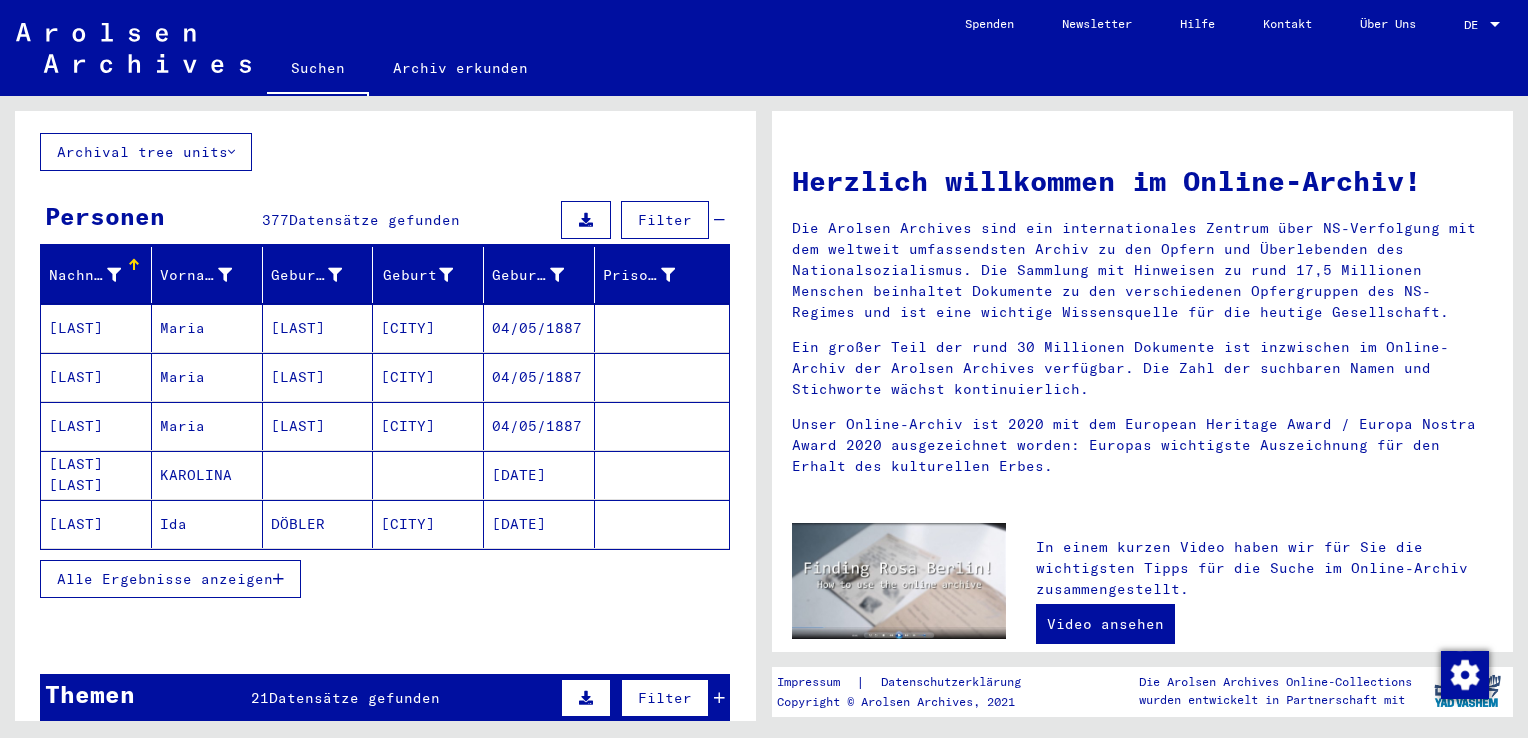 click on "Alle Ergebnisse anzeigen" at bounding box center [165, 579] 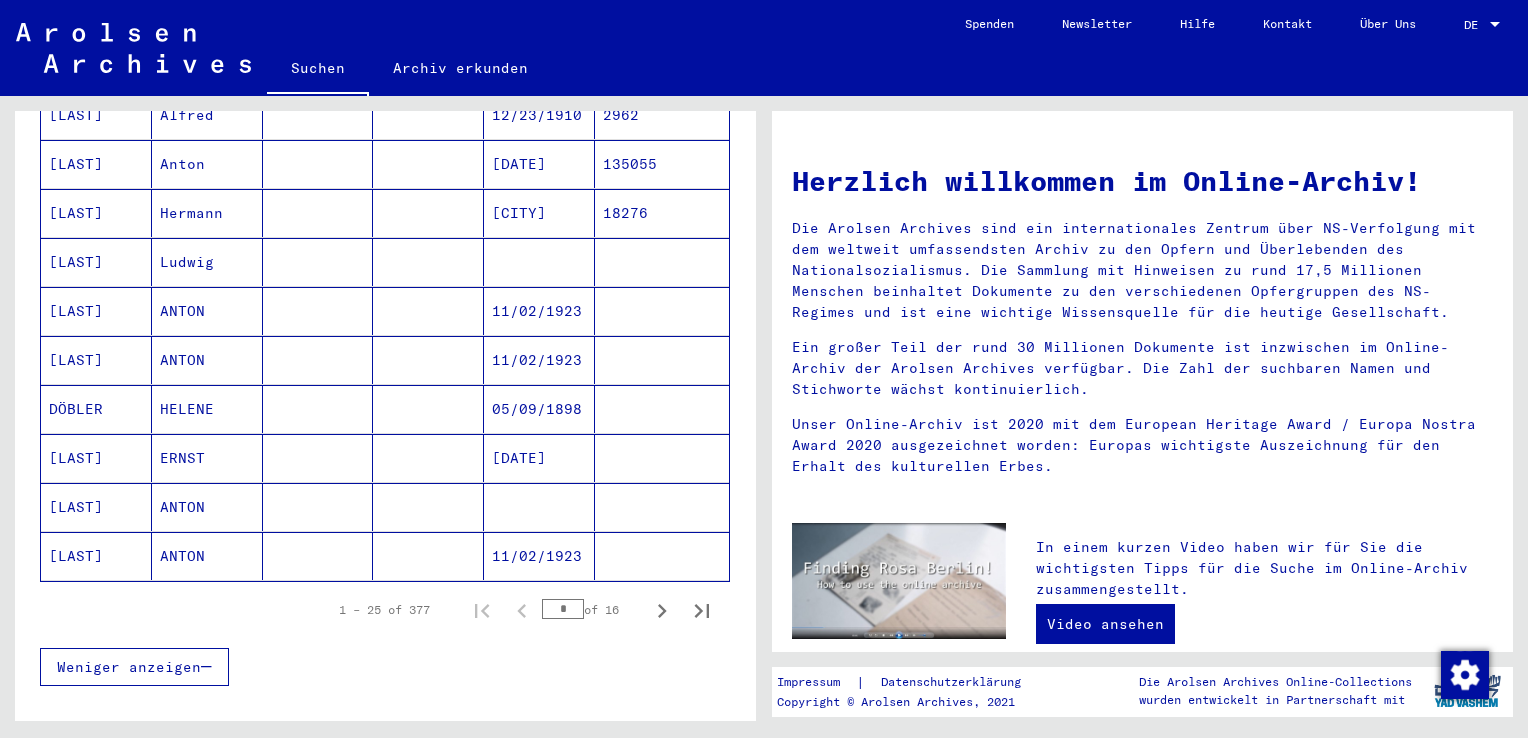 scroll, scrollTop: 1079, scrollLeft: 0, axis: vertical 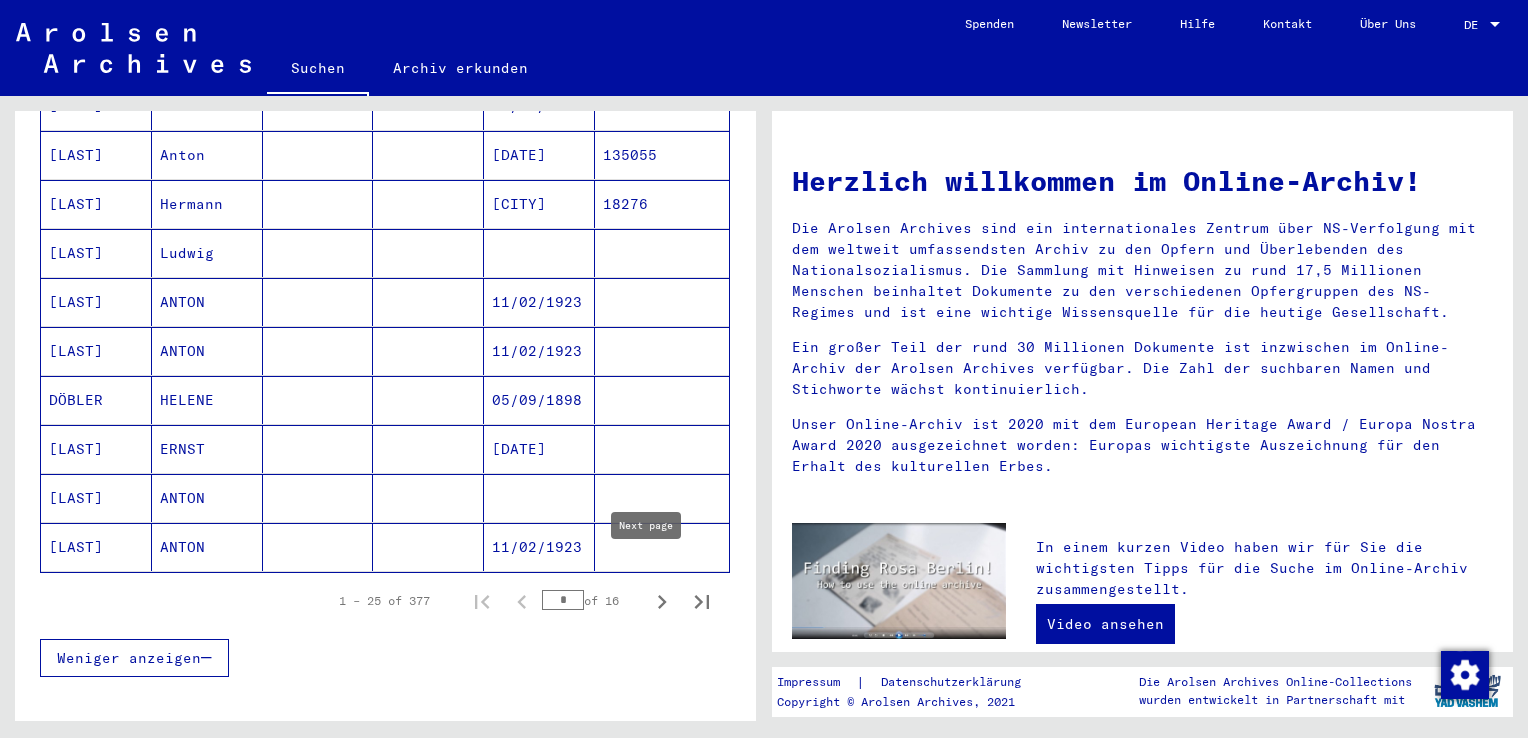 click 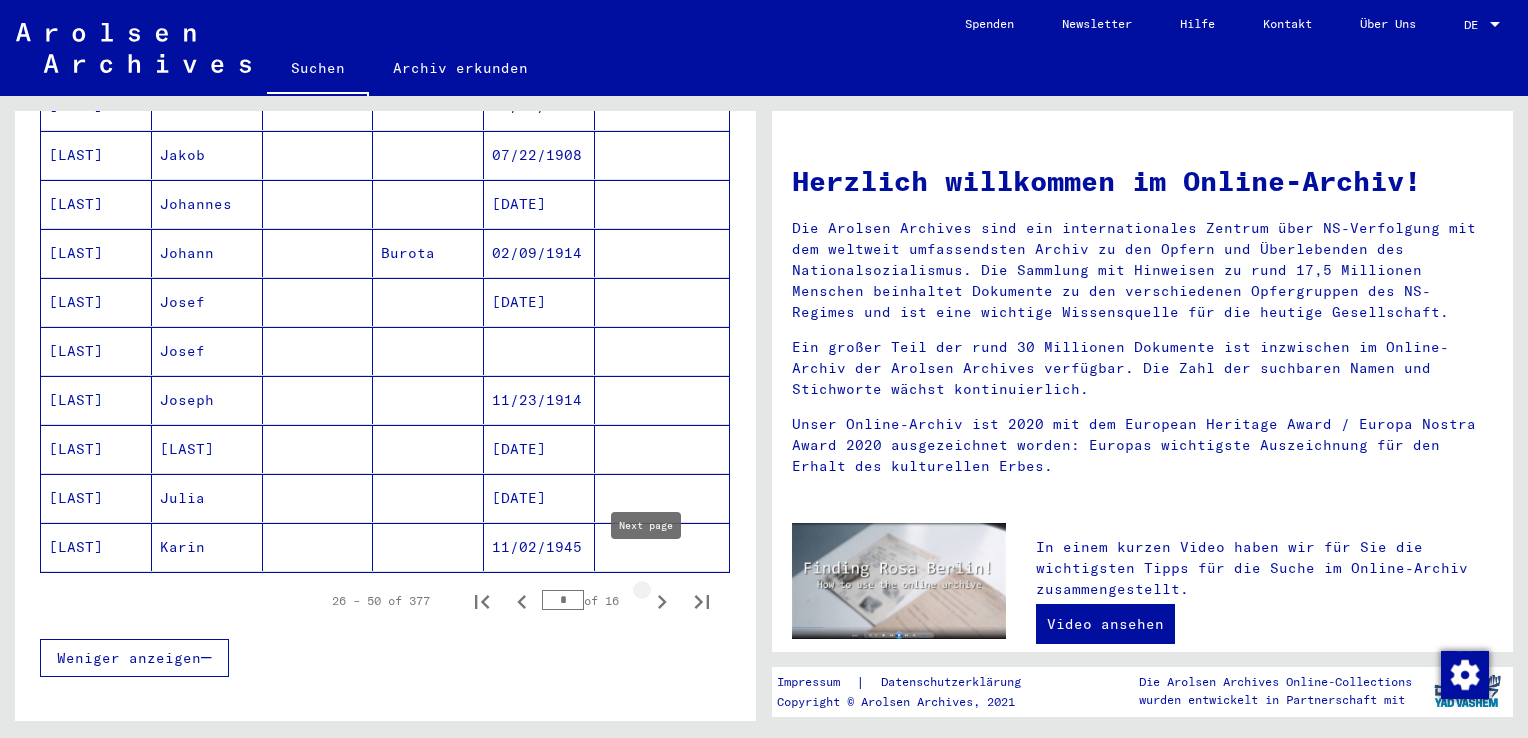 type on "*" 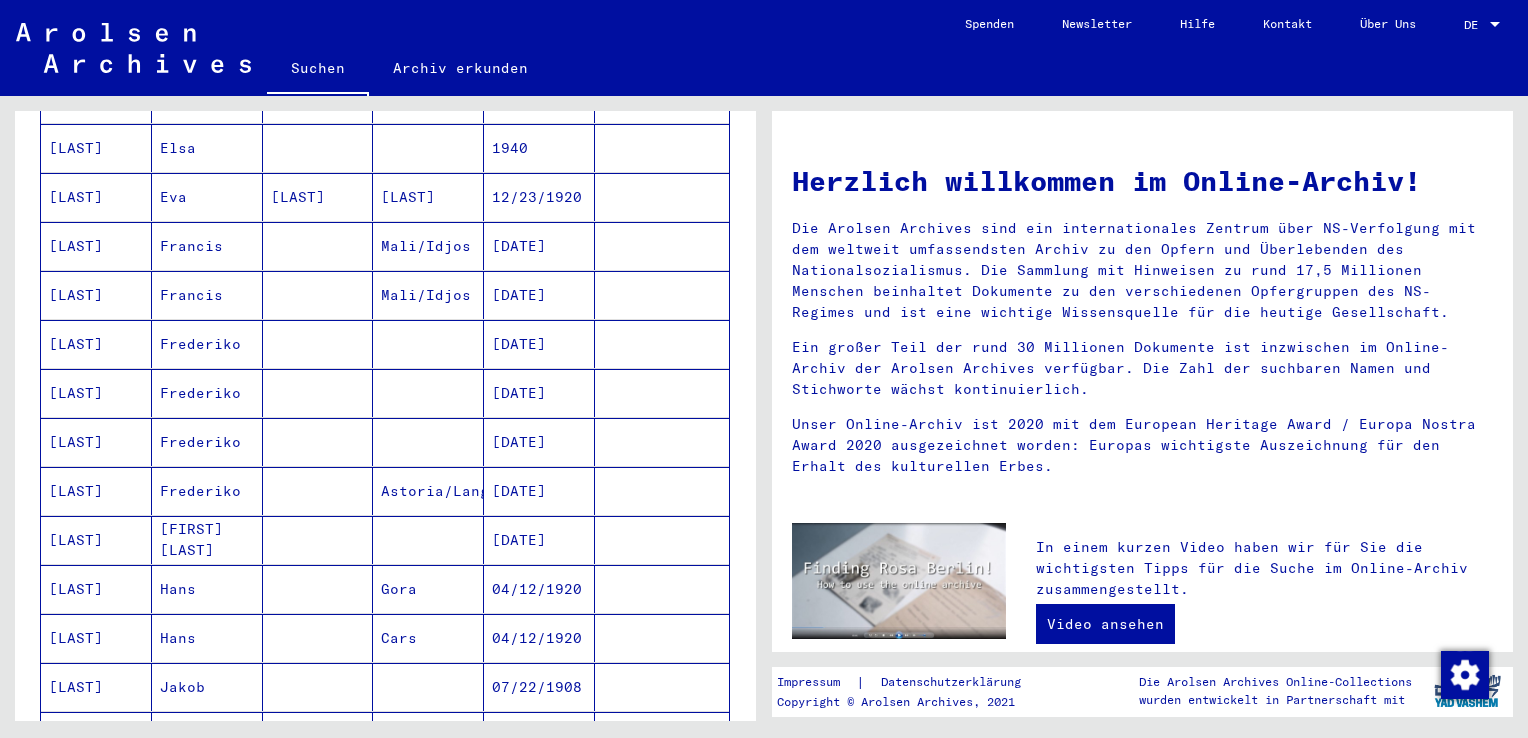 scroll, scrollTop: 0, scrollLeft: 0, axis: both 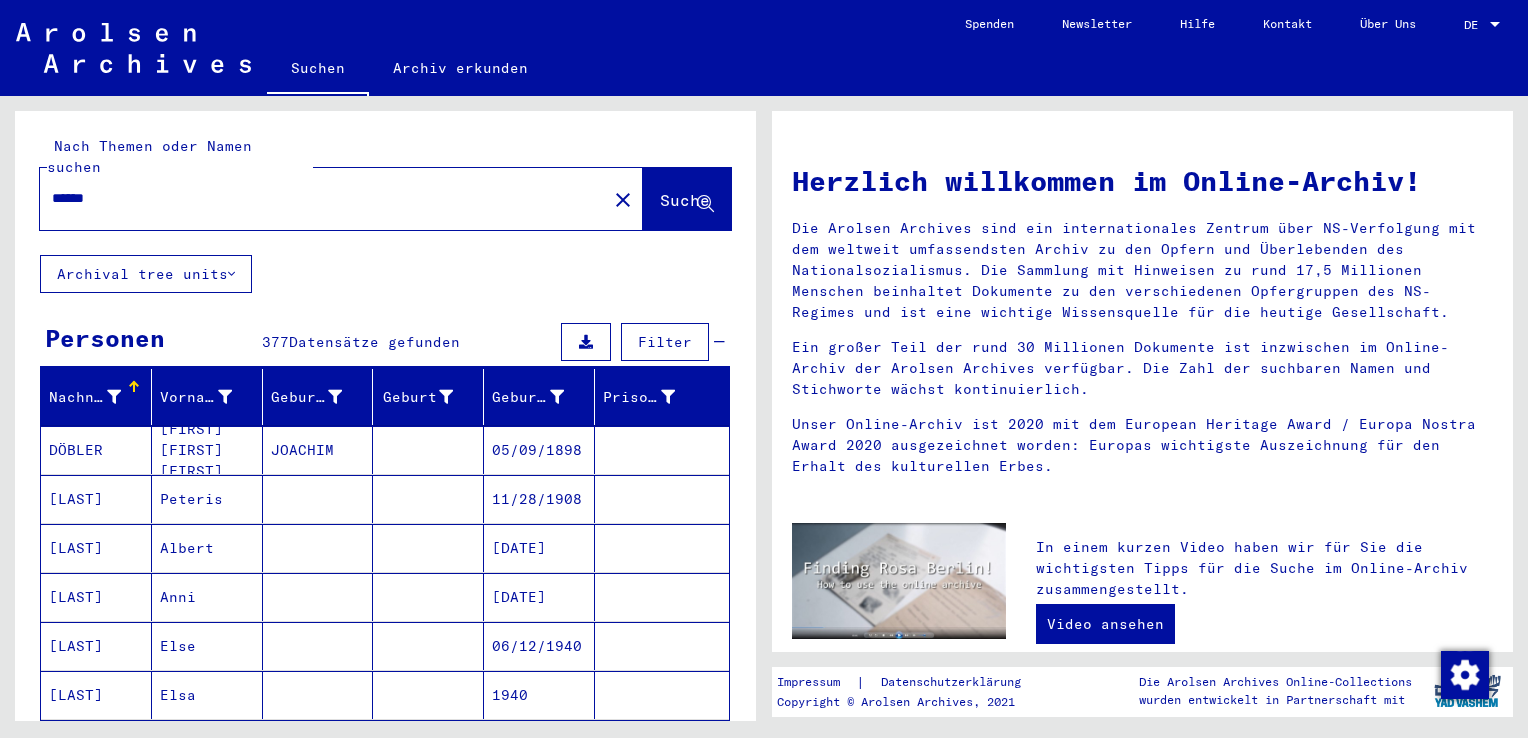 drag, startPoint x: 111, startPoint y: 169, endPoint x: -4, endPoint y: 152, distance: 116.24973 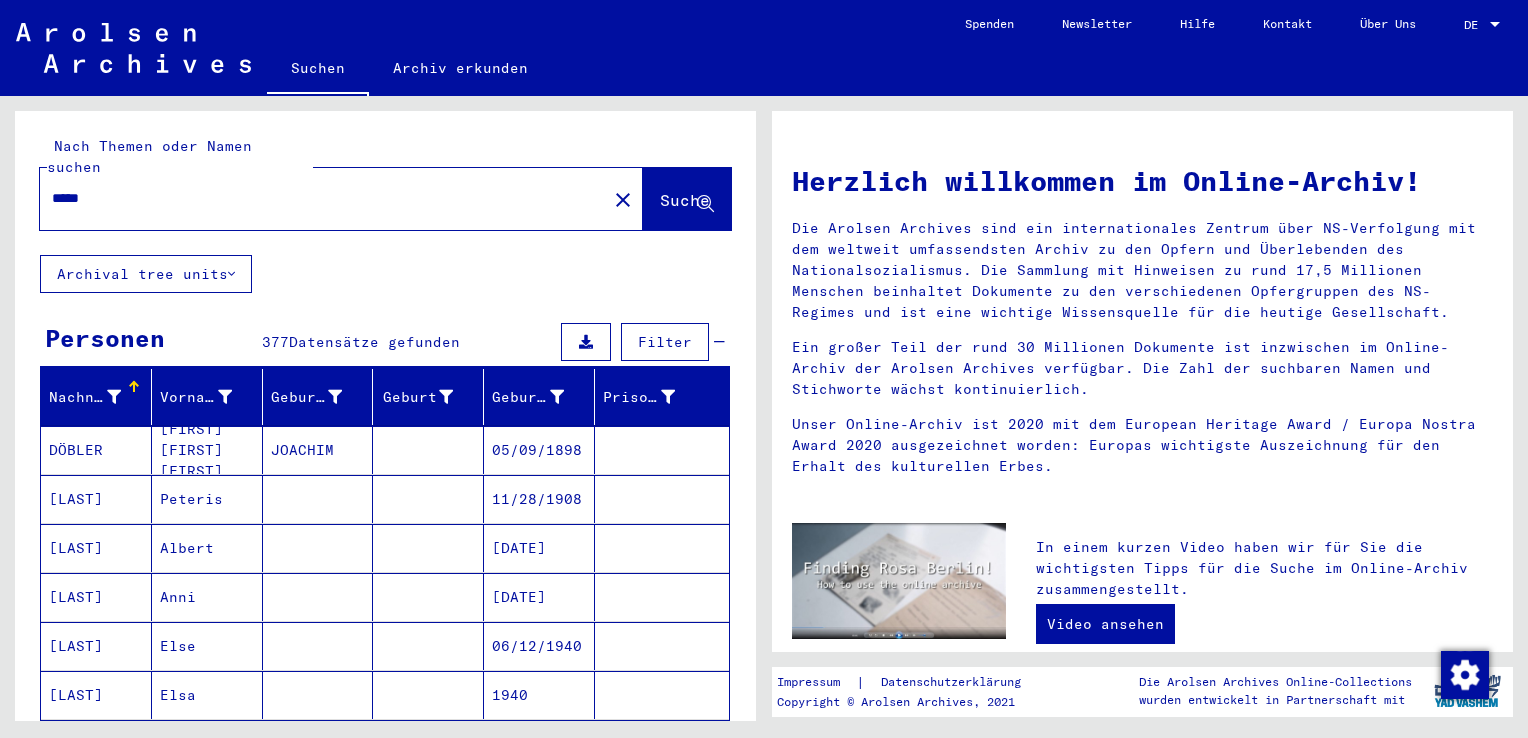 type on "*****" 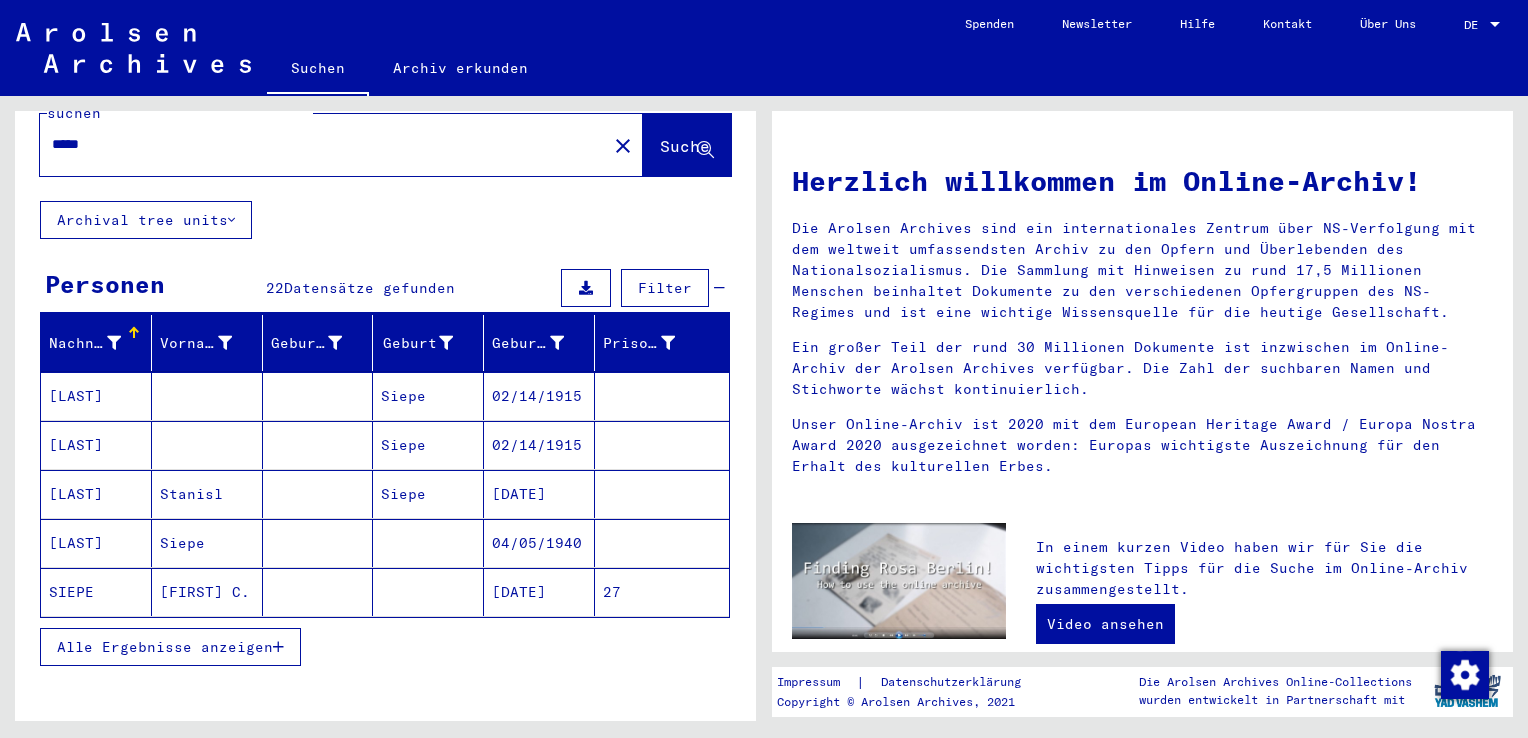 scroll, scrollTop: 56, scrollLeft: 0, axis: vertical 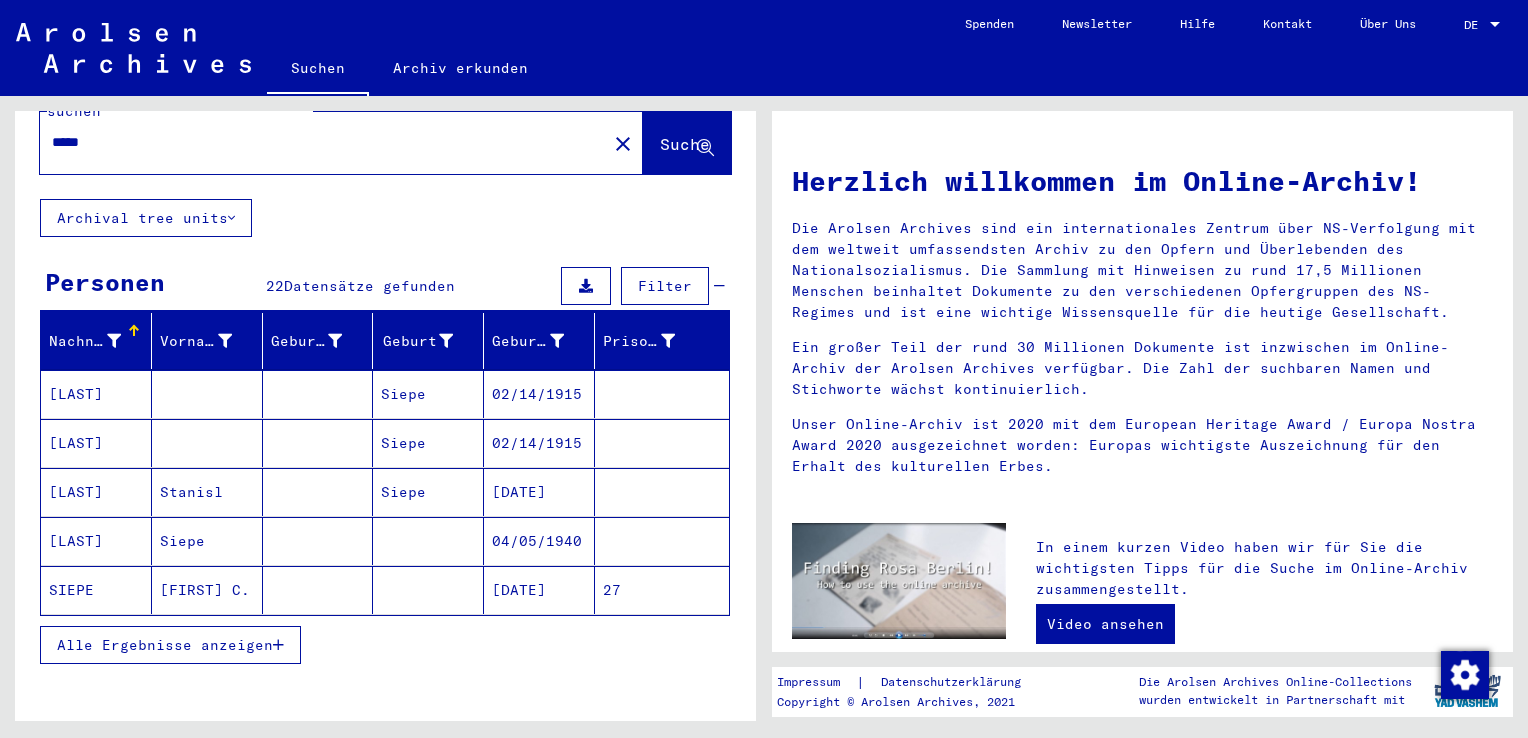 click on "Alle Ergebnisse anzeigen" at bounding box center [165, 645] 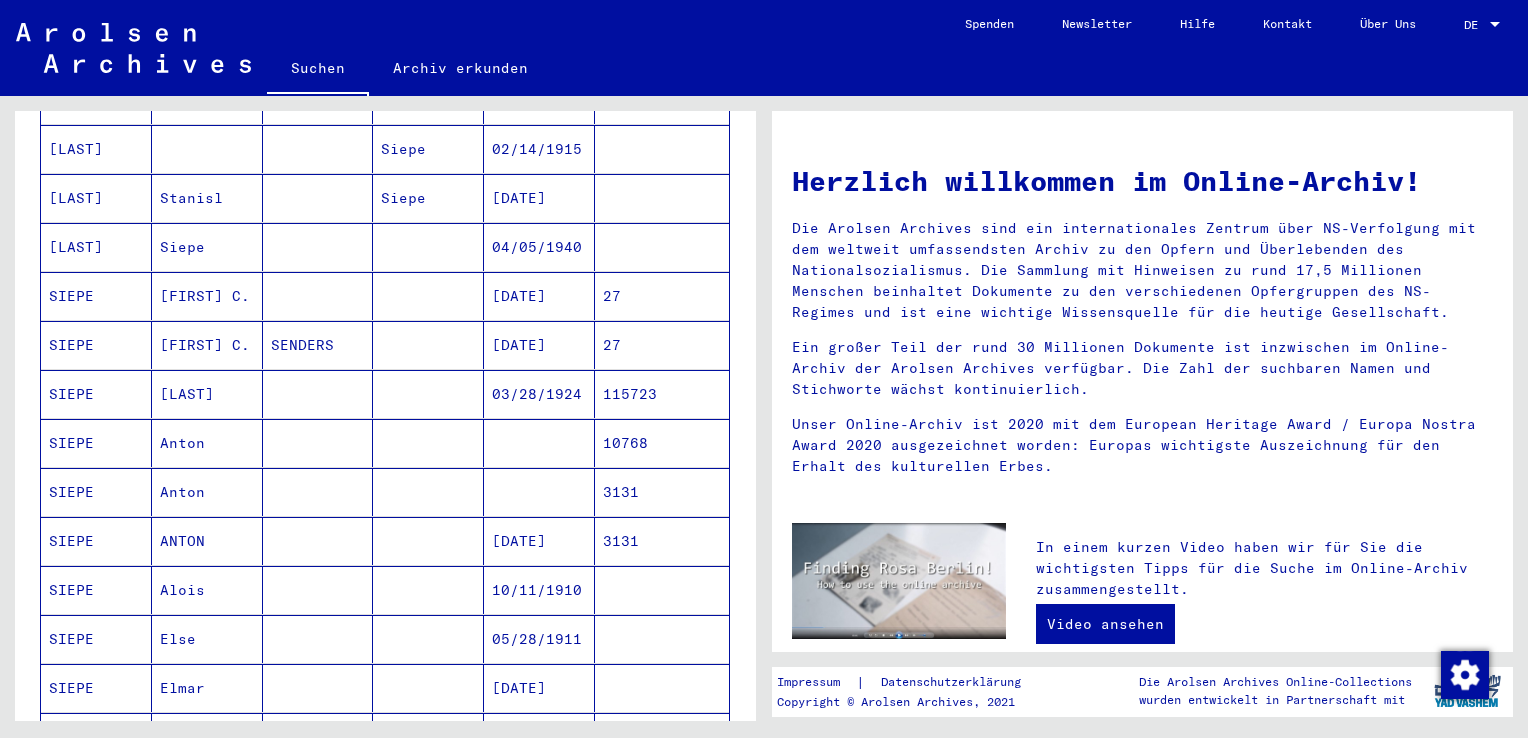 scroll, scrollTop: 332, scrollLeft: 0, axis: vertical 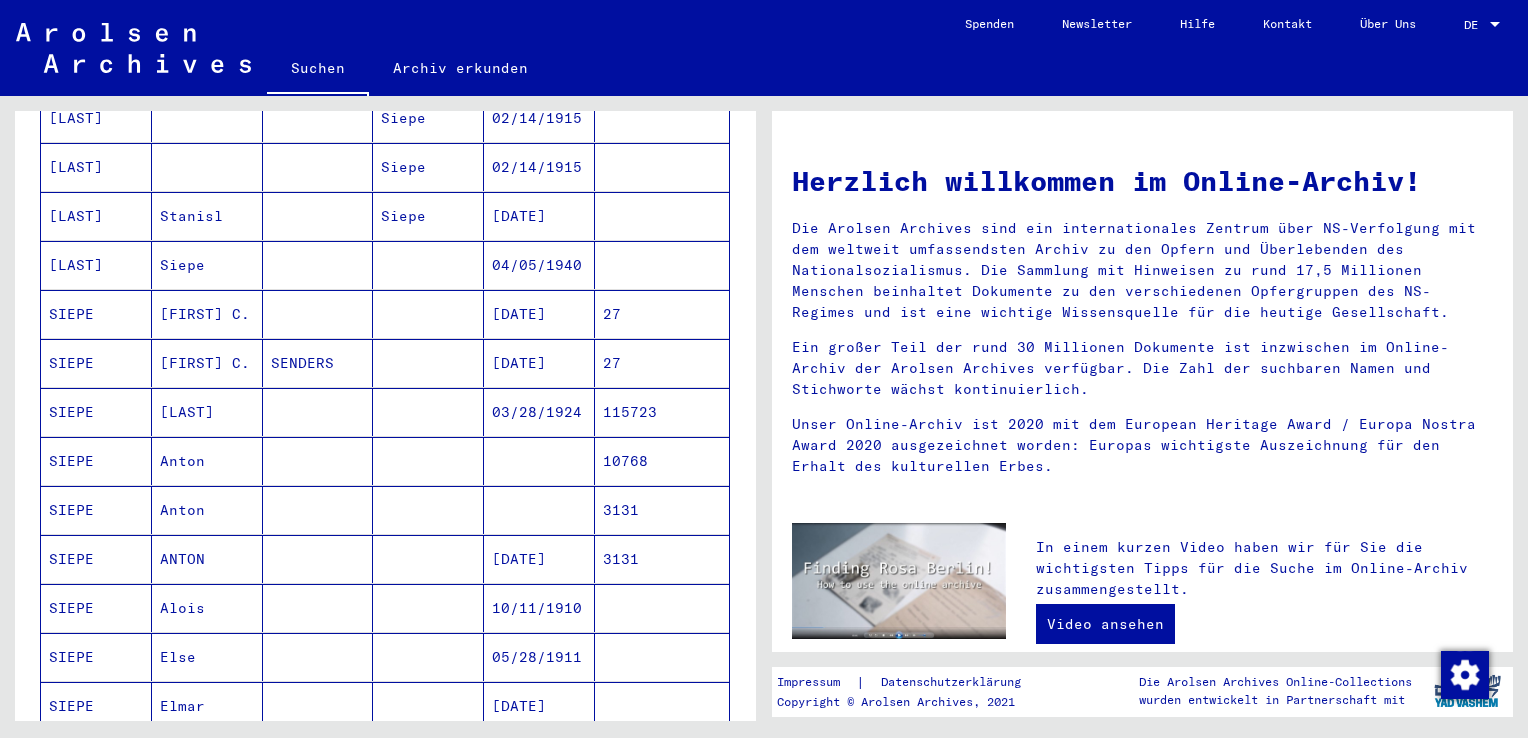 click on "SIEPE" at bounding box center [96, 657] 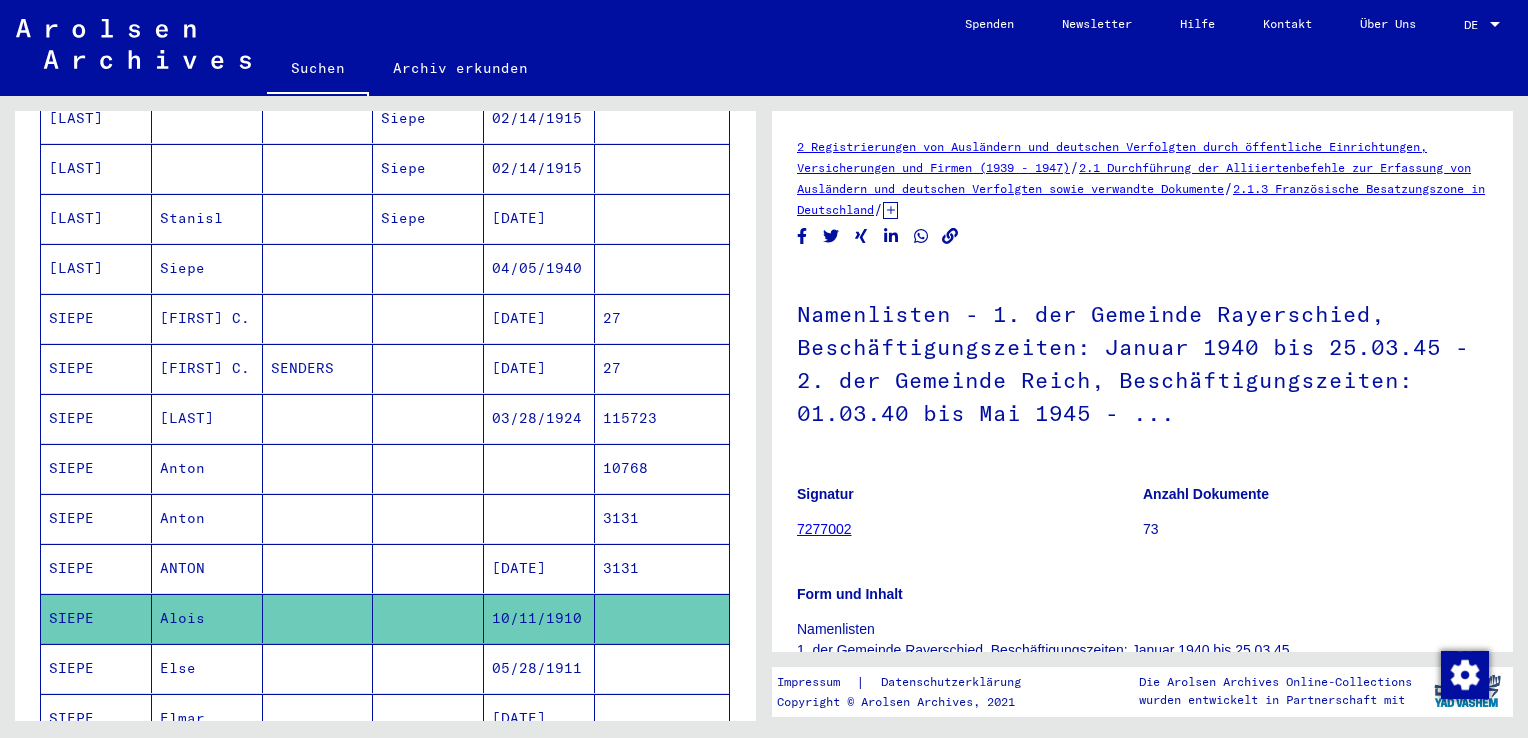 scroll, scrollTop: 0, scrollLeft: 0, axis: both 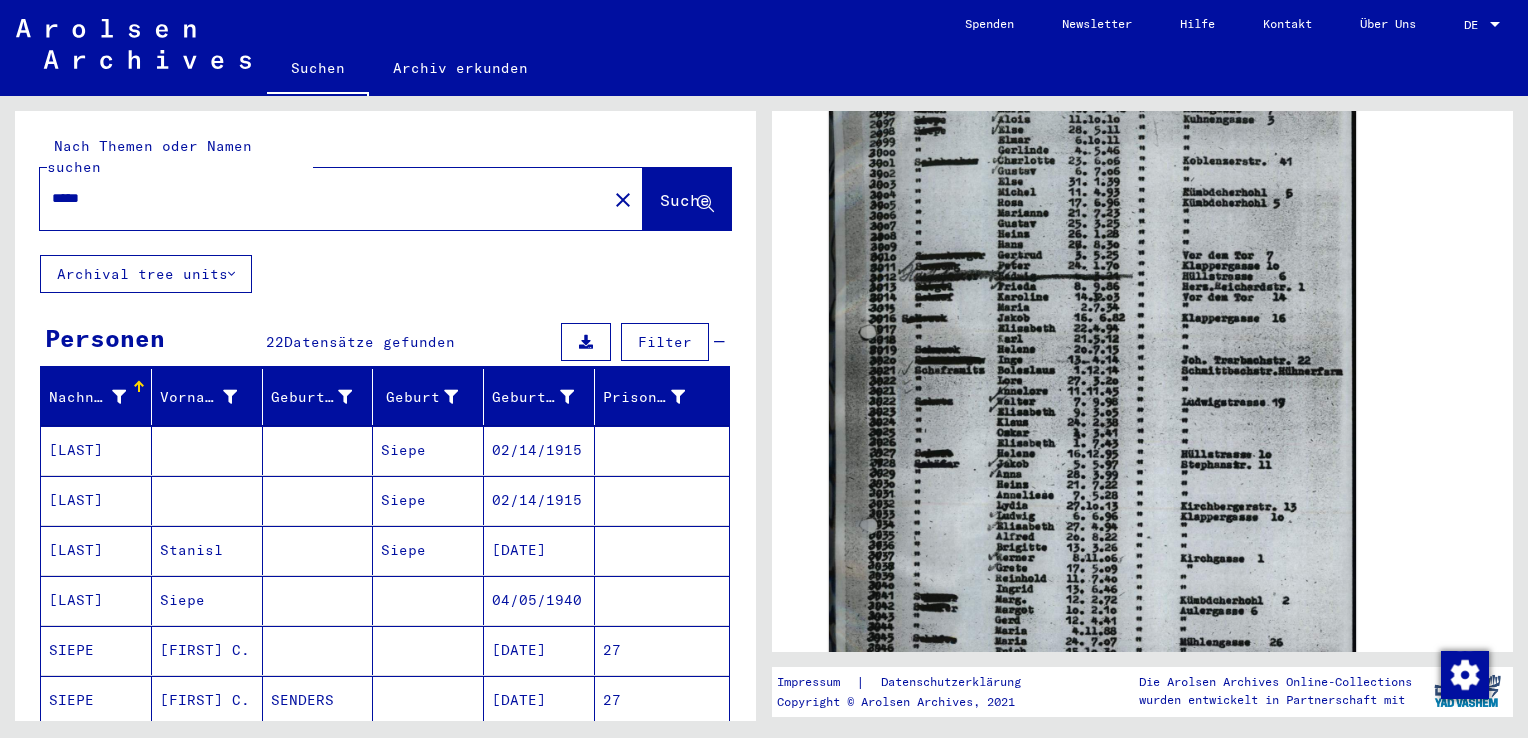 click on "*****" at bounding box center (323, 198) 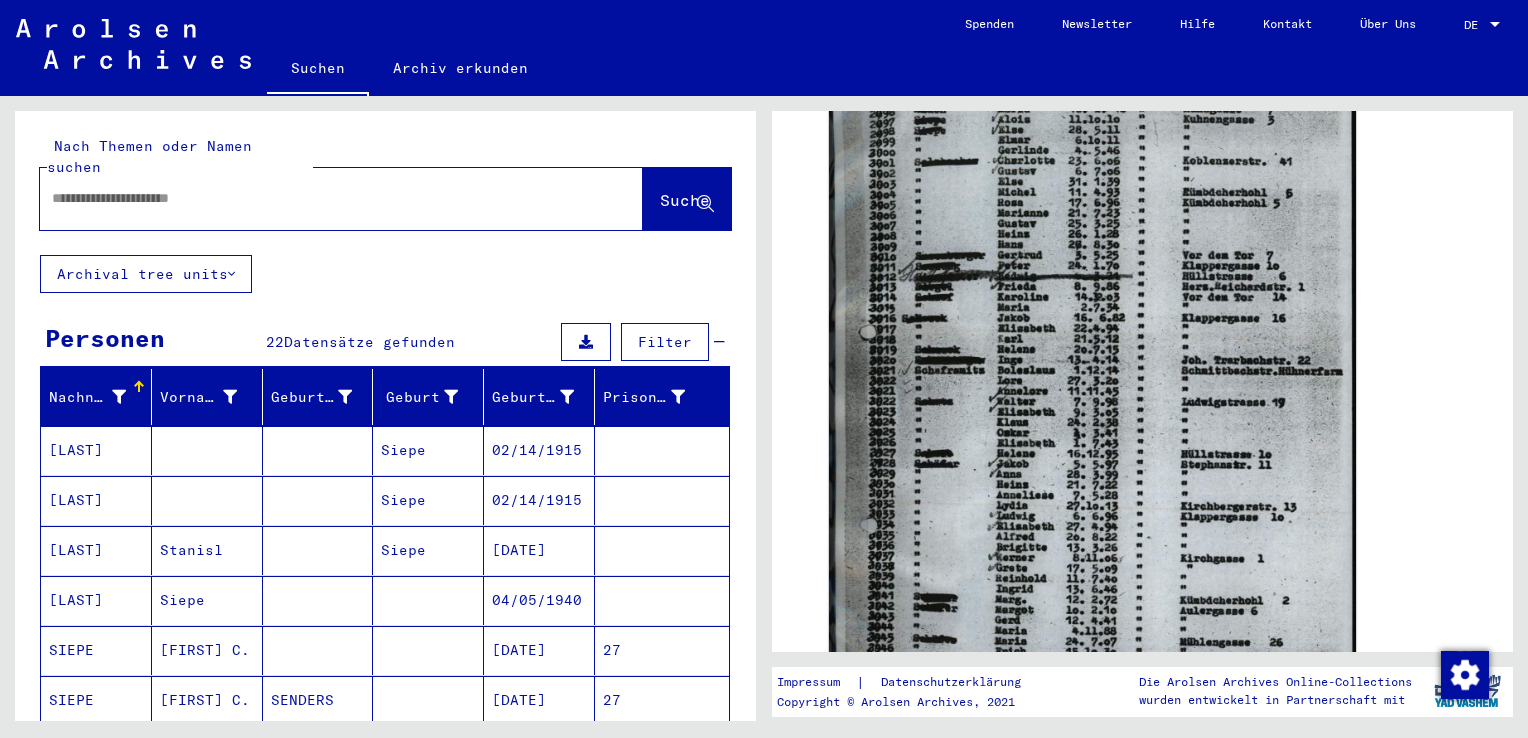 click at bounding box center (323, 198) 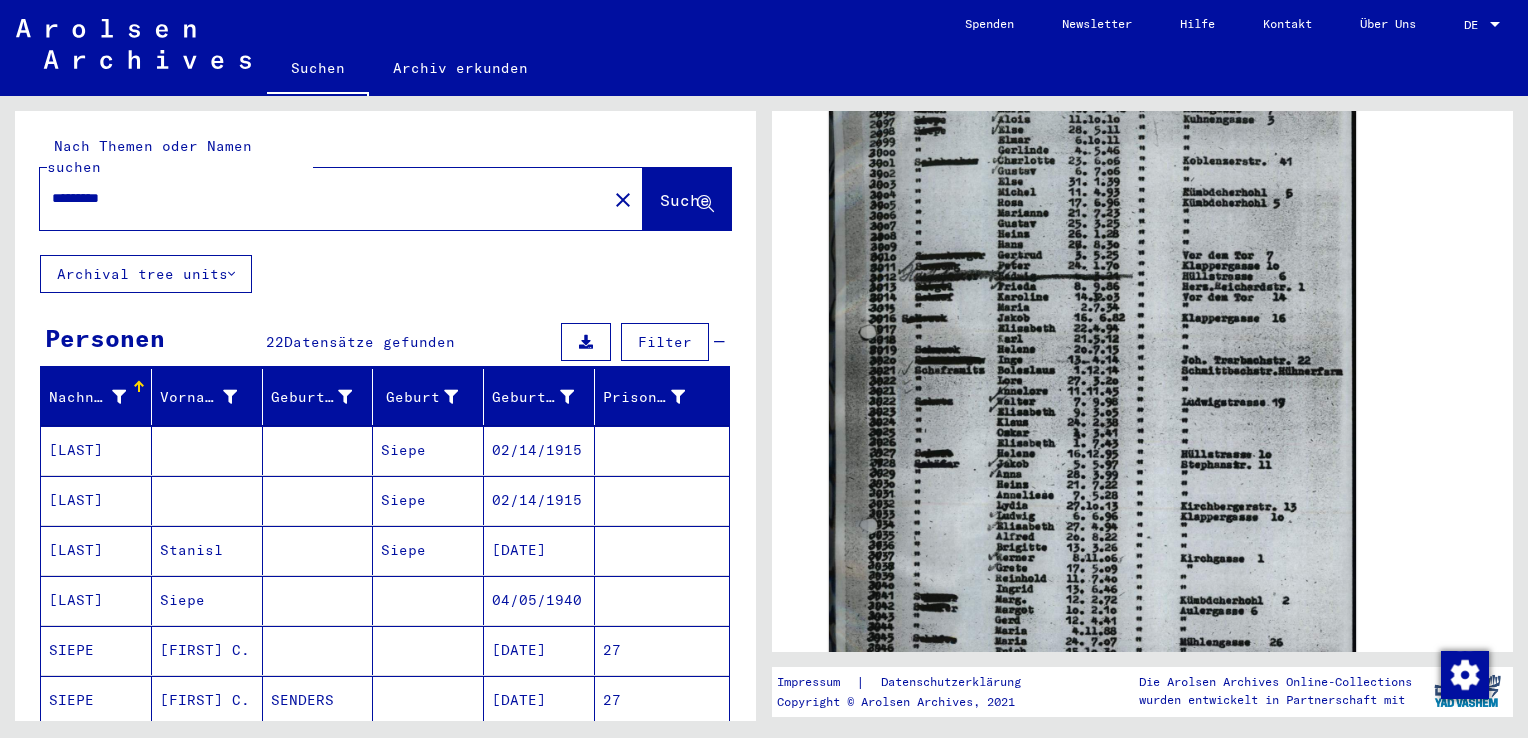 scroll, scrollTop: 0, scrollLeft: 0, axis: both 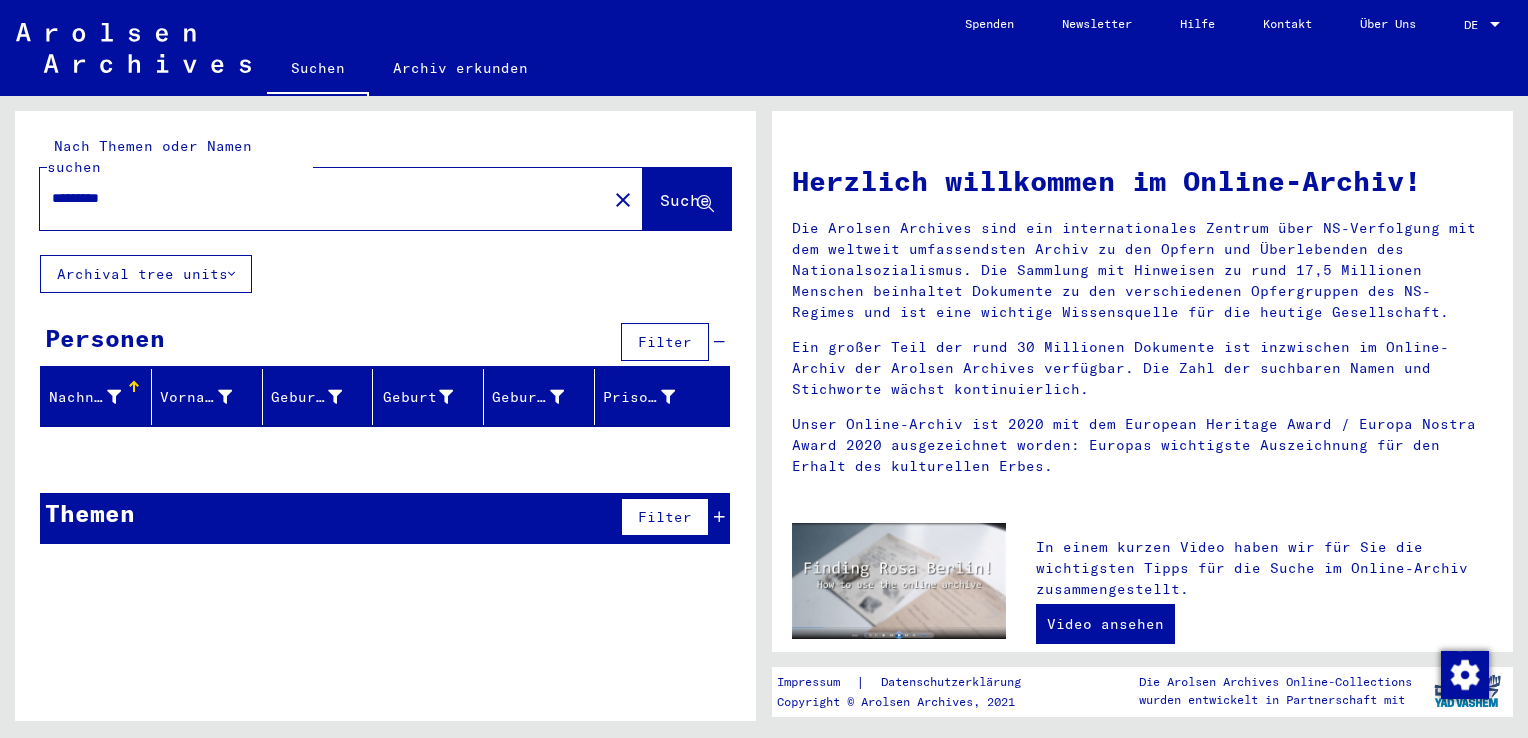click on "Archival tree units" 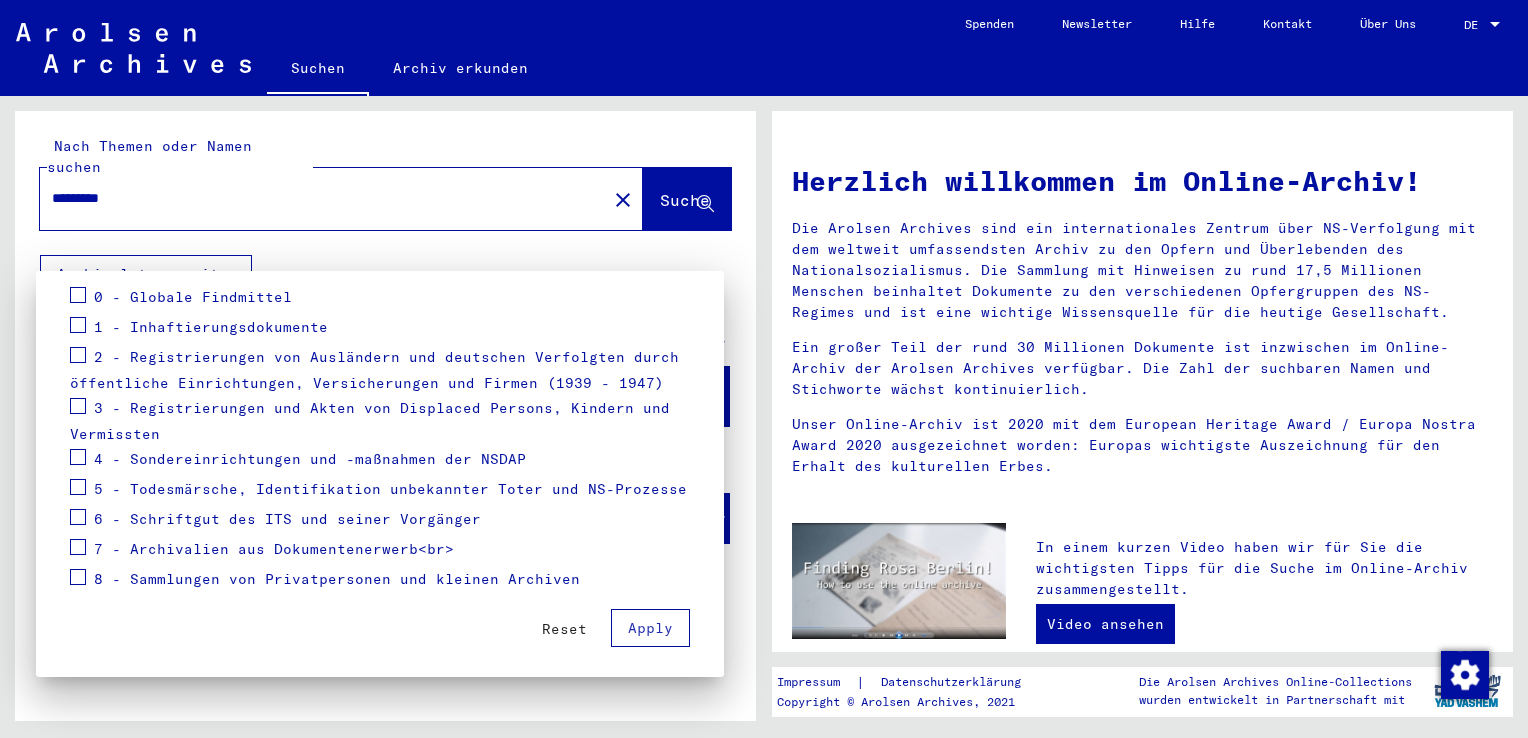 scroll, scrollTop: 265, scrollLeft: 0, axis: vertical 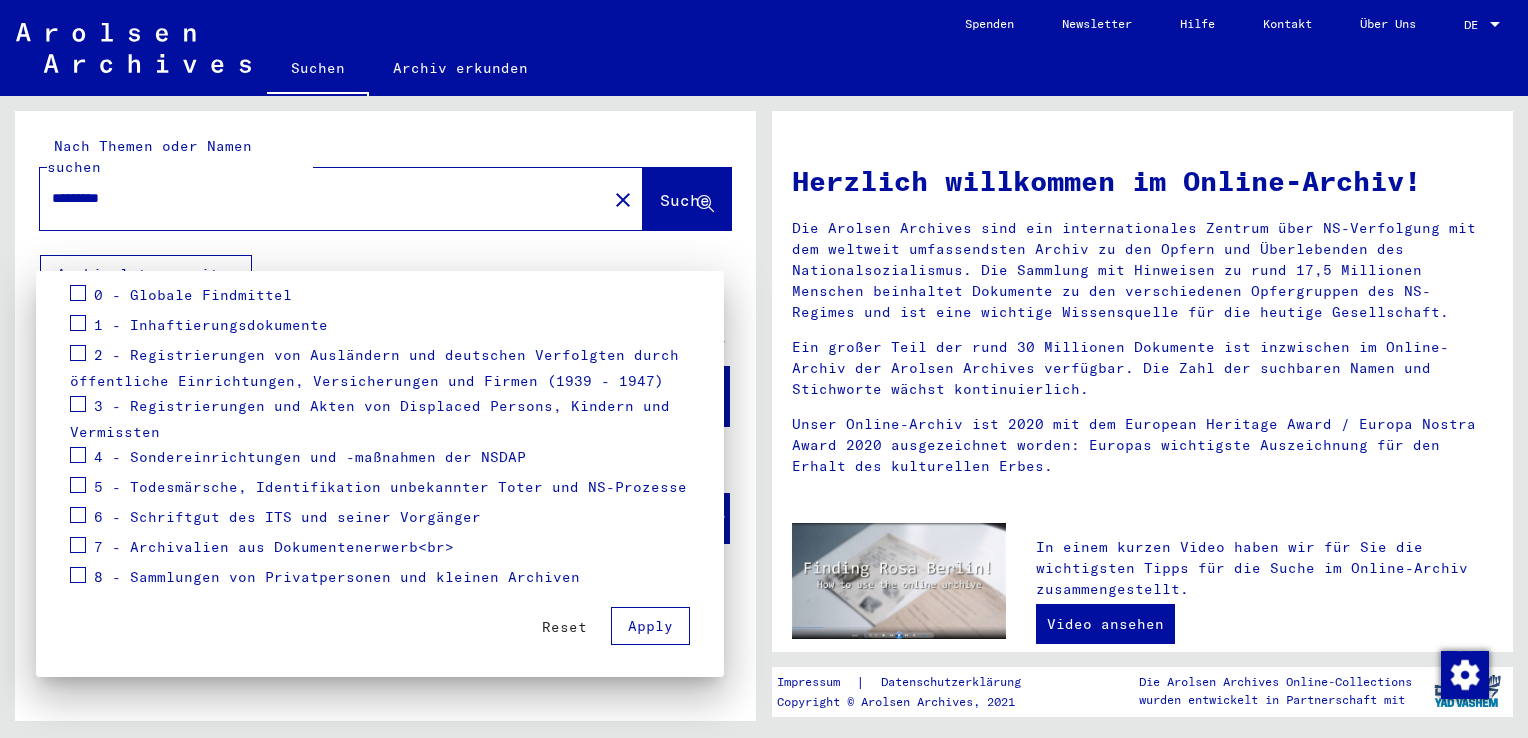 click on "8 - Sammlungen von Privatpersonen und kleinen Archiven" at bounding box center (337, 577) 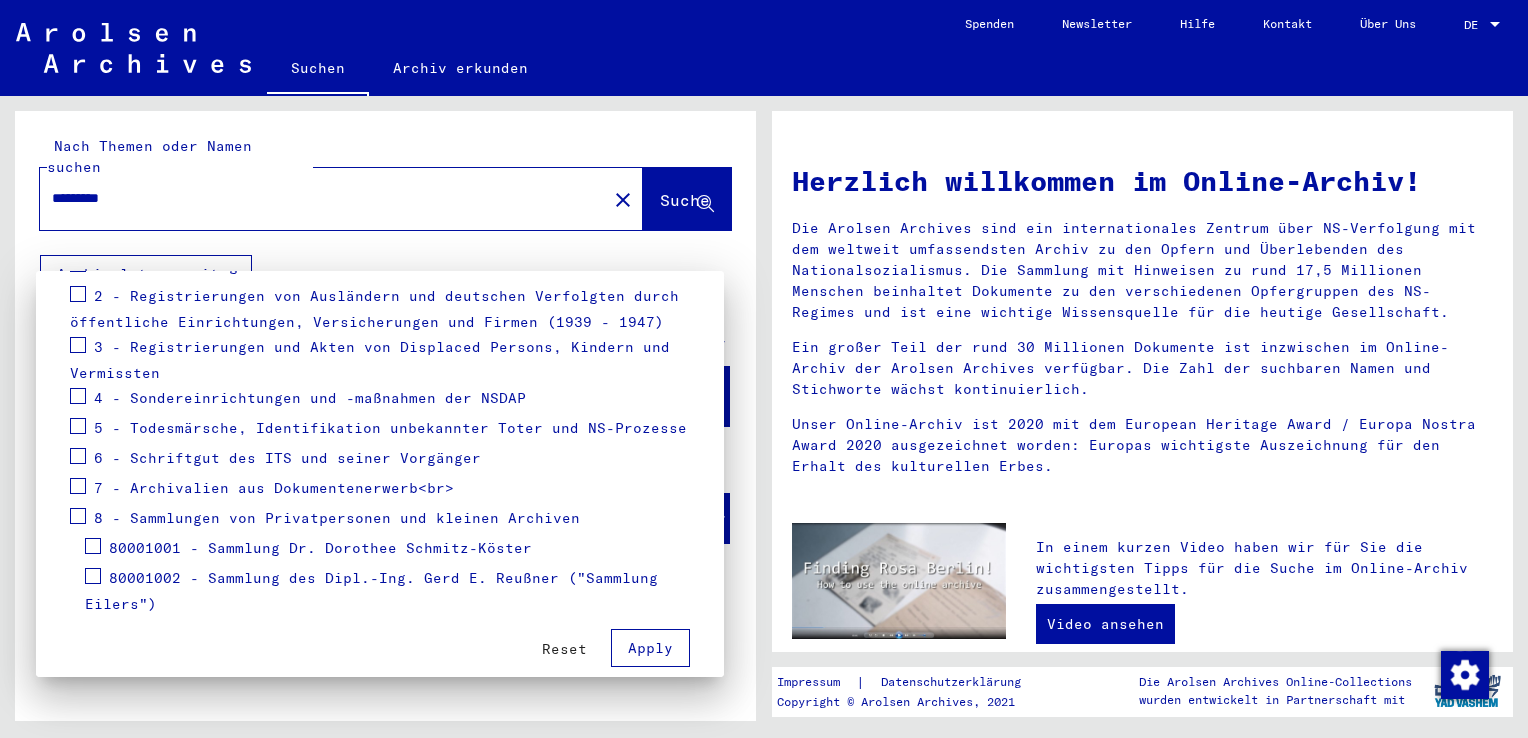 scroll, scrollTop: 346, scrollLeft: 0, axis: vertical 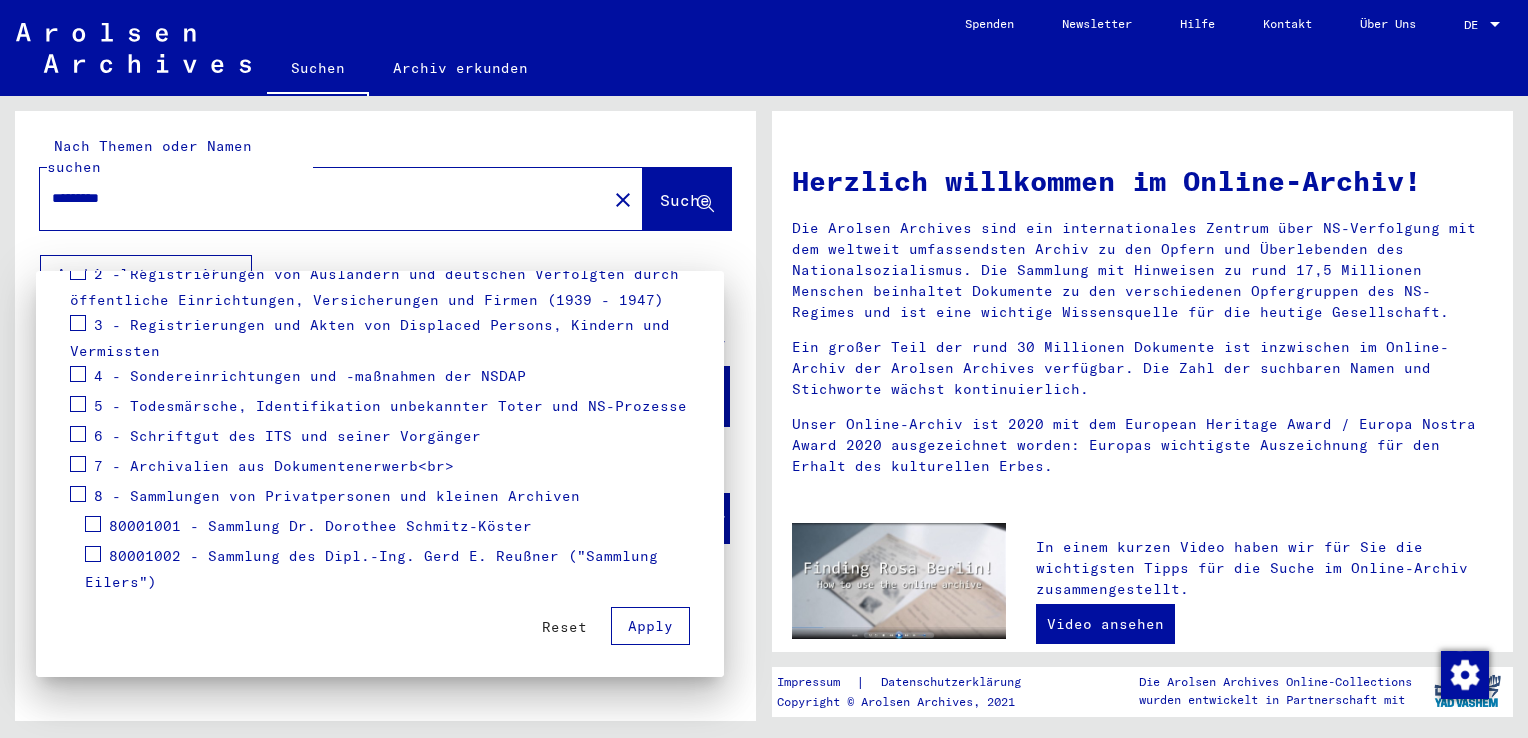 click on "80001001 - Sammlung Dr. Dorothee Schmitz-Köster" at bounding box center [320, 526] 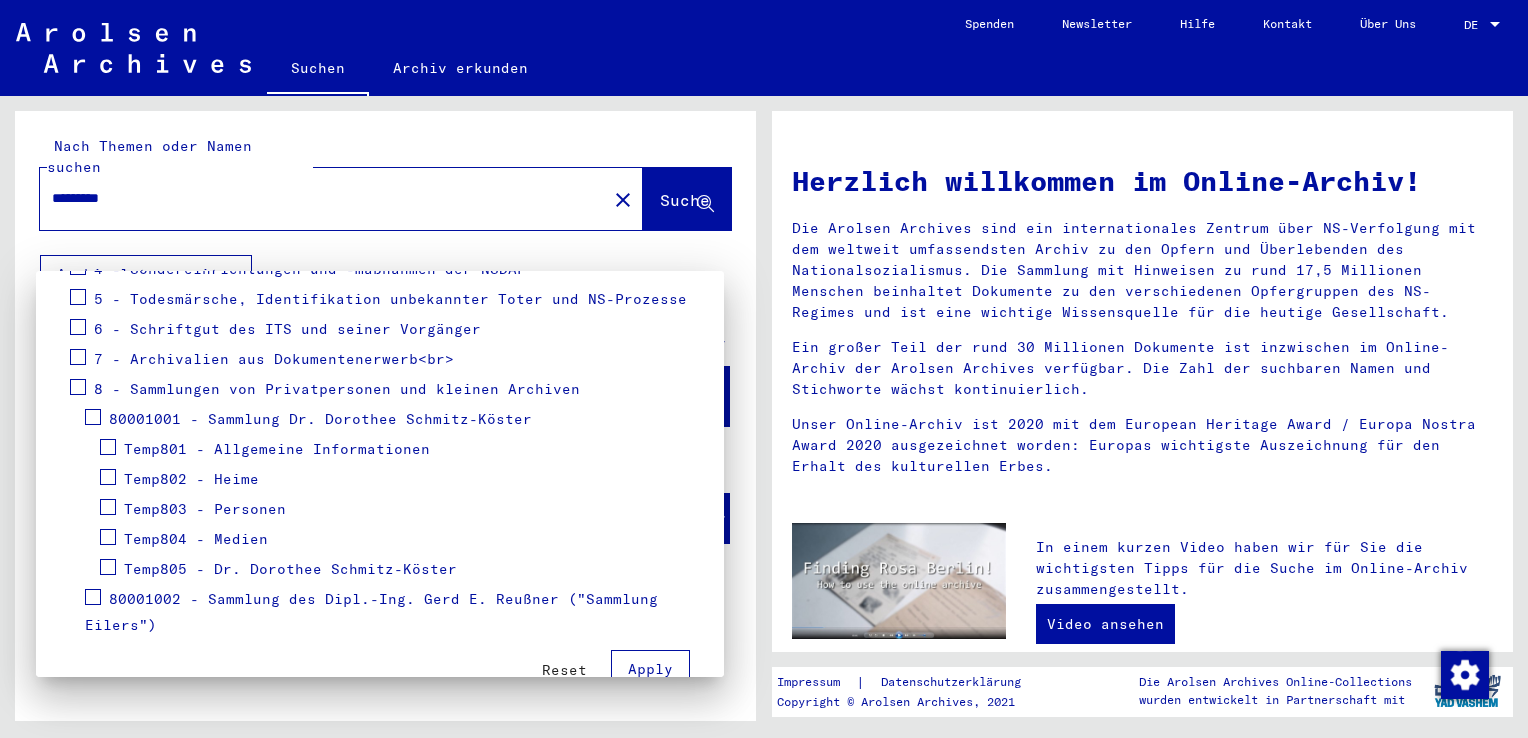 scroll, scrollTop: 457, scrollLeft: 0, axis: vertical 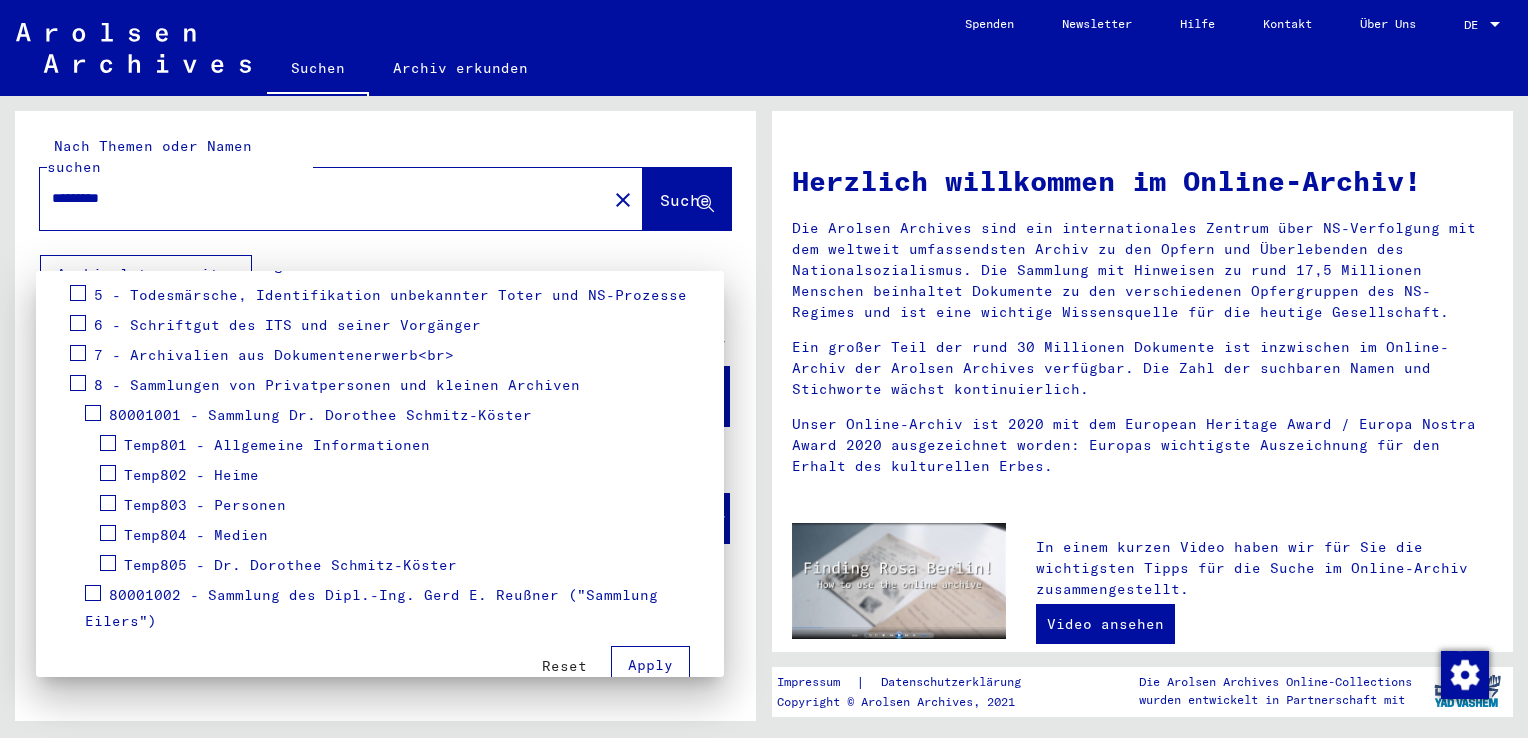 click on "Temp803 - Personen" at bounding box center [205, 505] 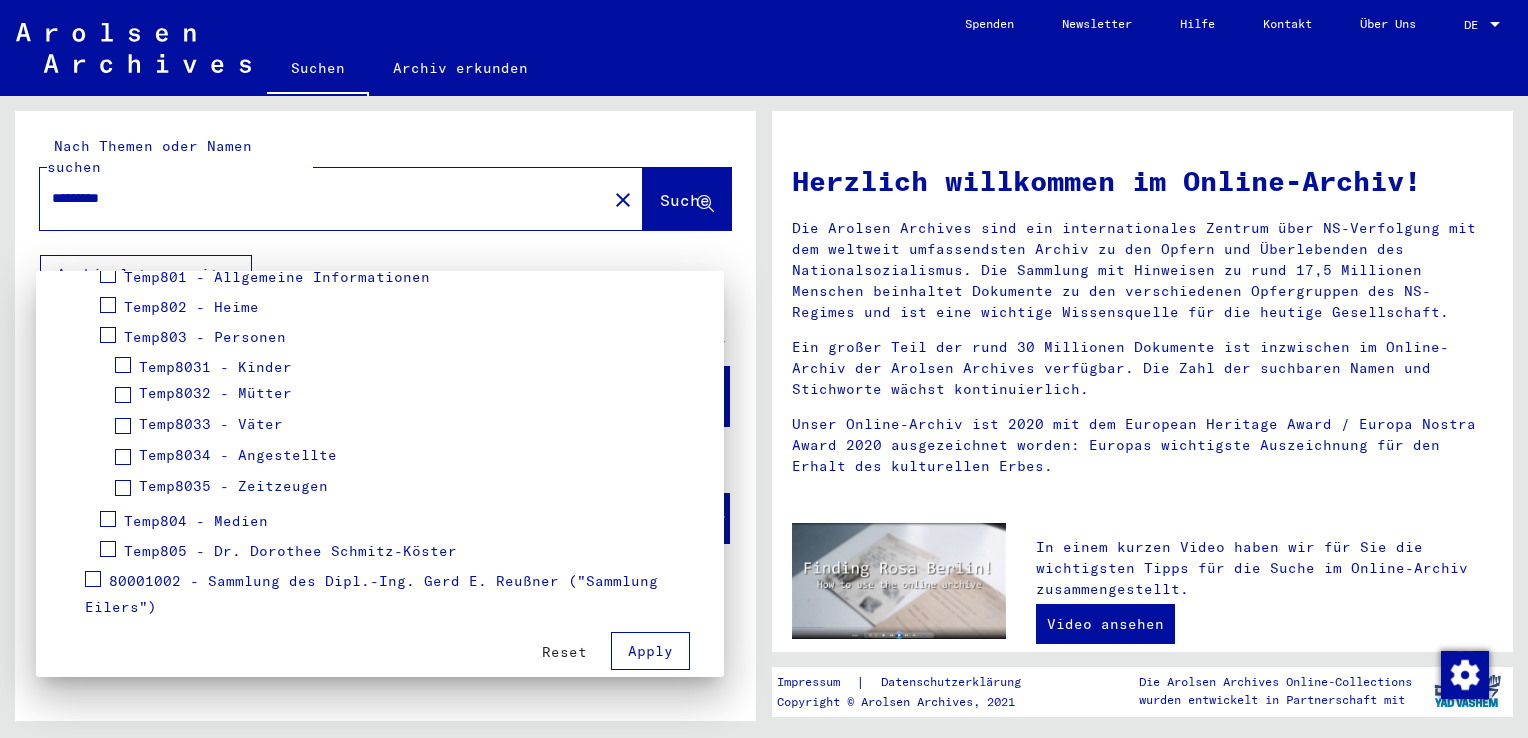 scroll, scrollTop: 650, scrollLeft: 0, axis: vertical 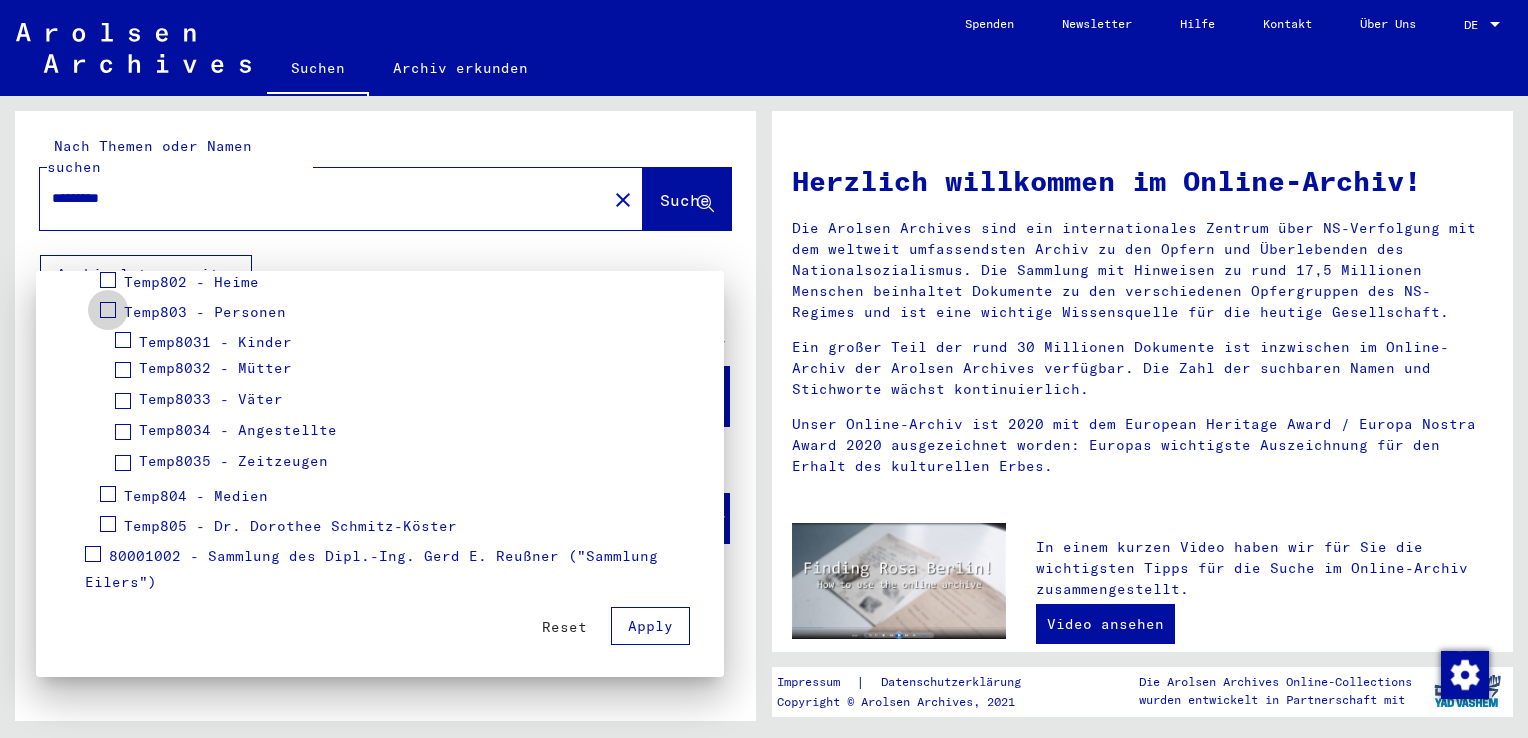 click at bounding box center [108, 310] 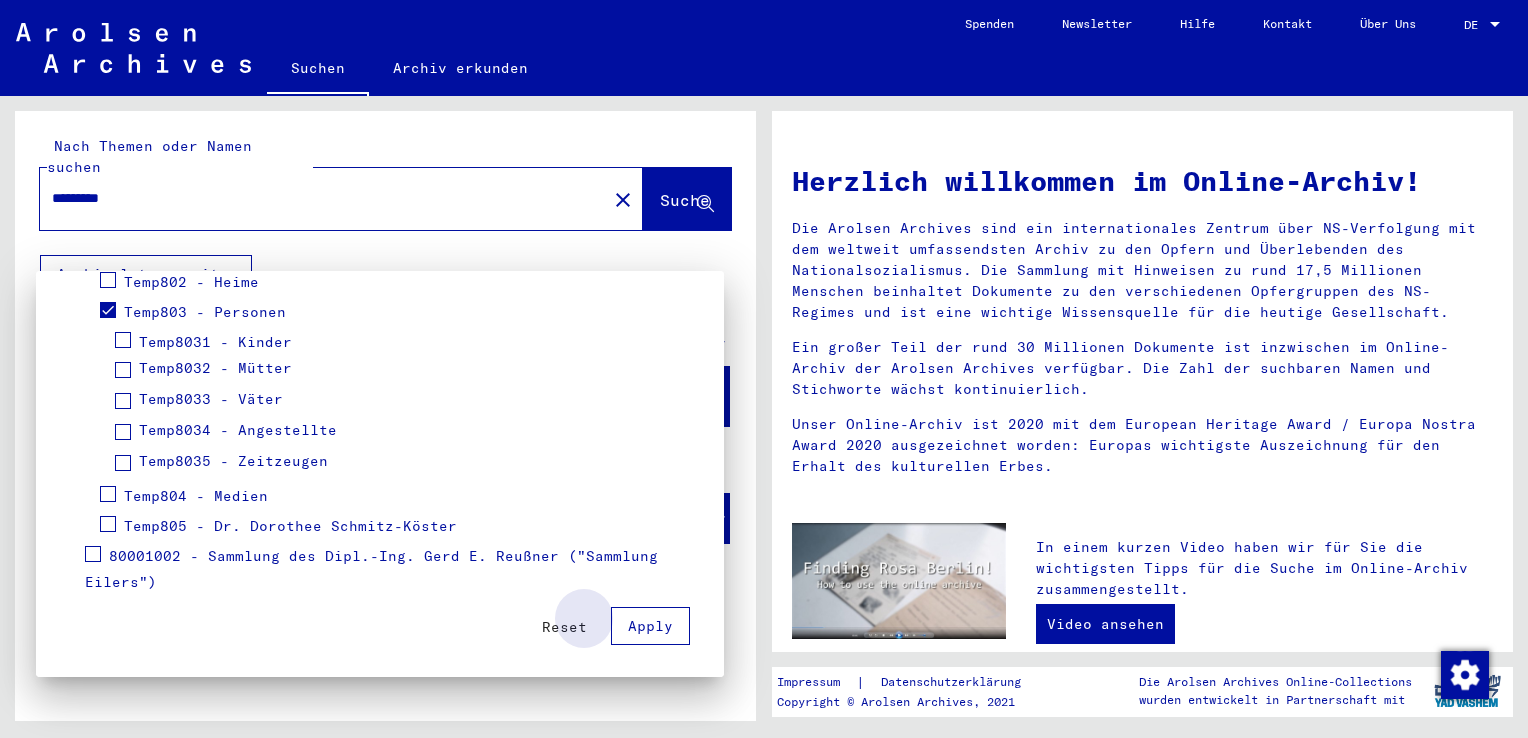 click on "Apply" at bounding box center (650, 626) 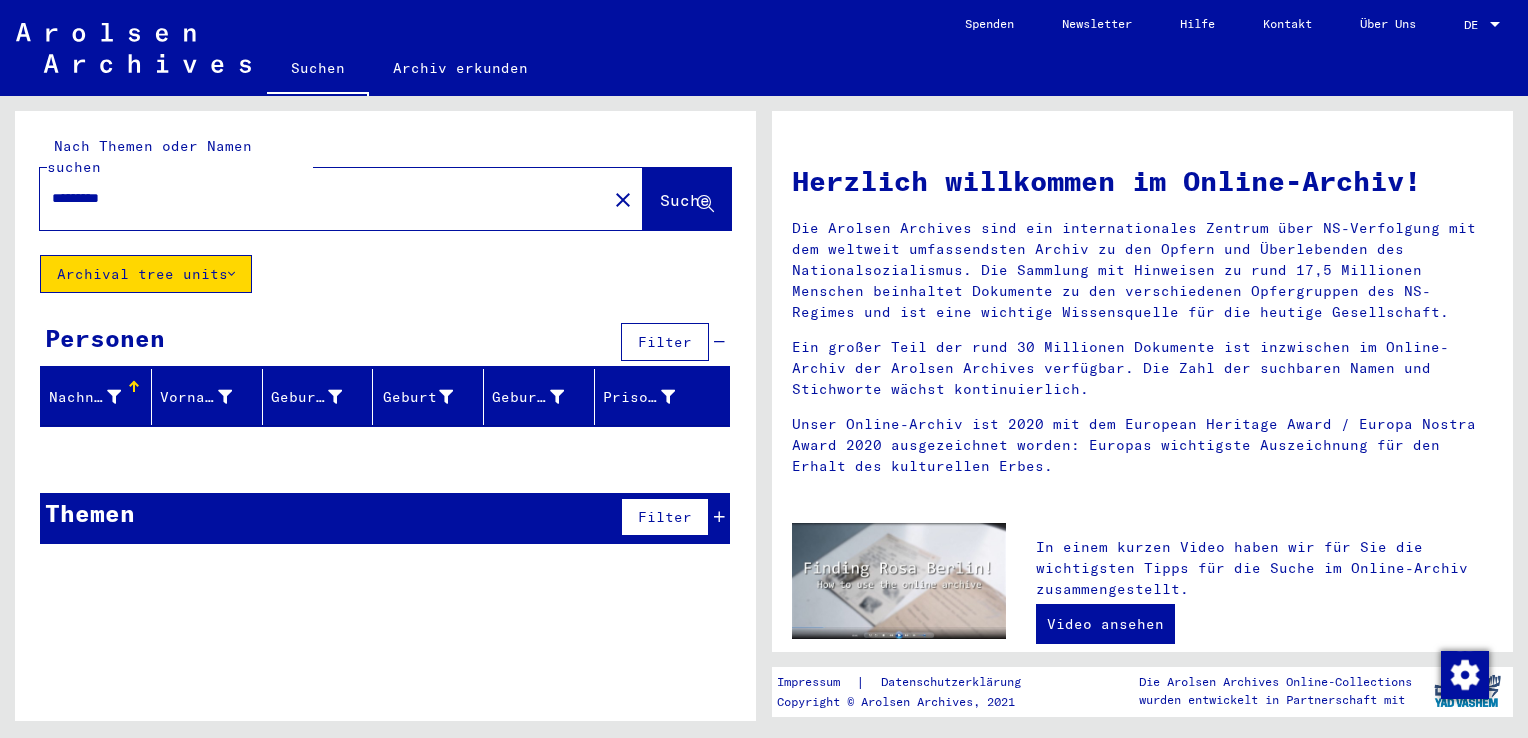 drag, startPoint x: 144, startPoint y: 178, endPoint x: -4, endPoint y: 168, distance: 148.33745 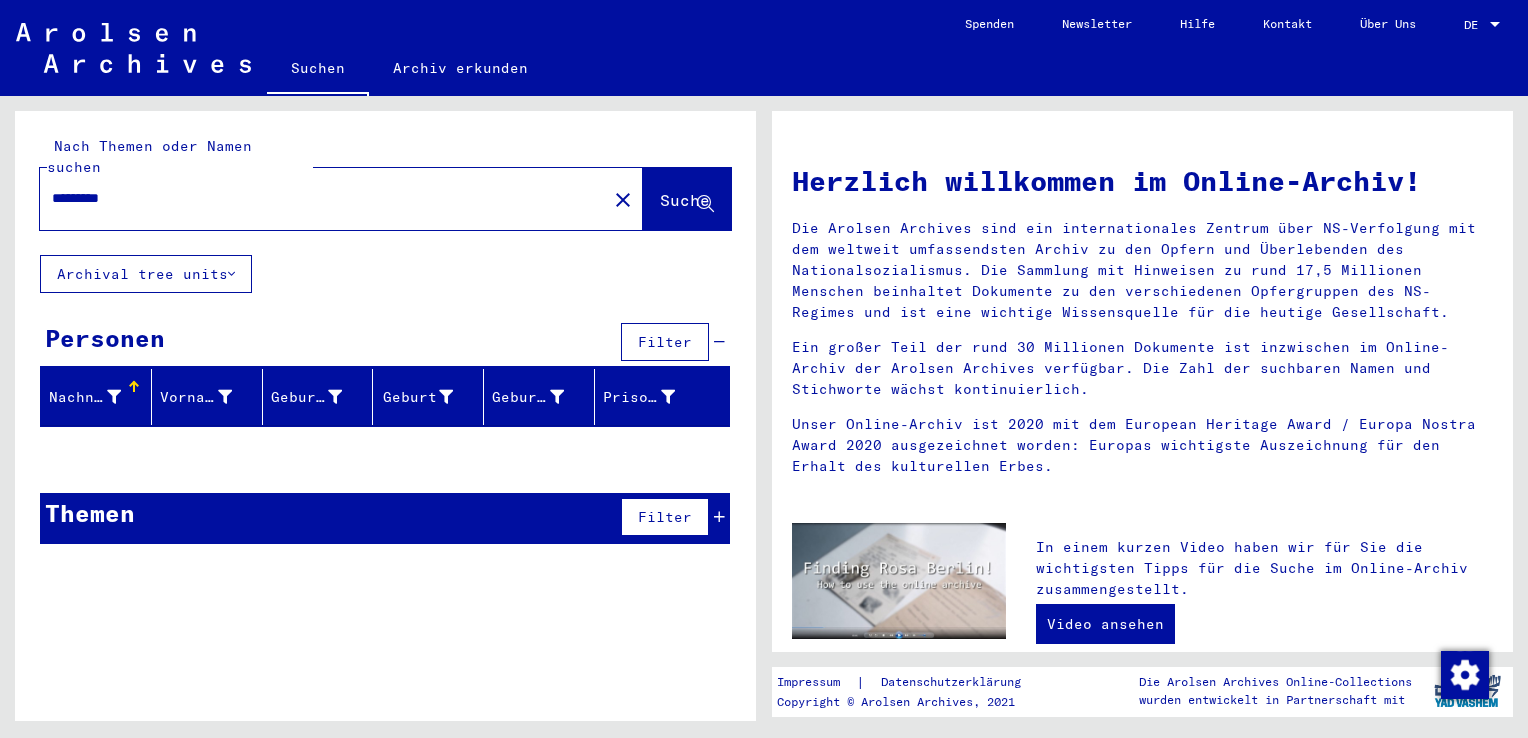 drag, startPoint x: 142, startPoint y: 176, endPoint x: -4, endPoint y: 135, distance: 151.64761 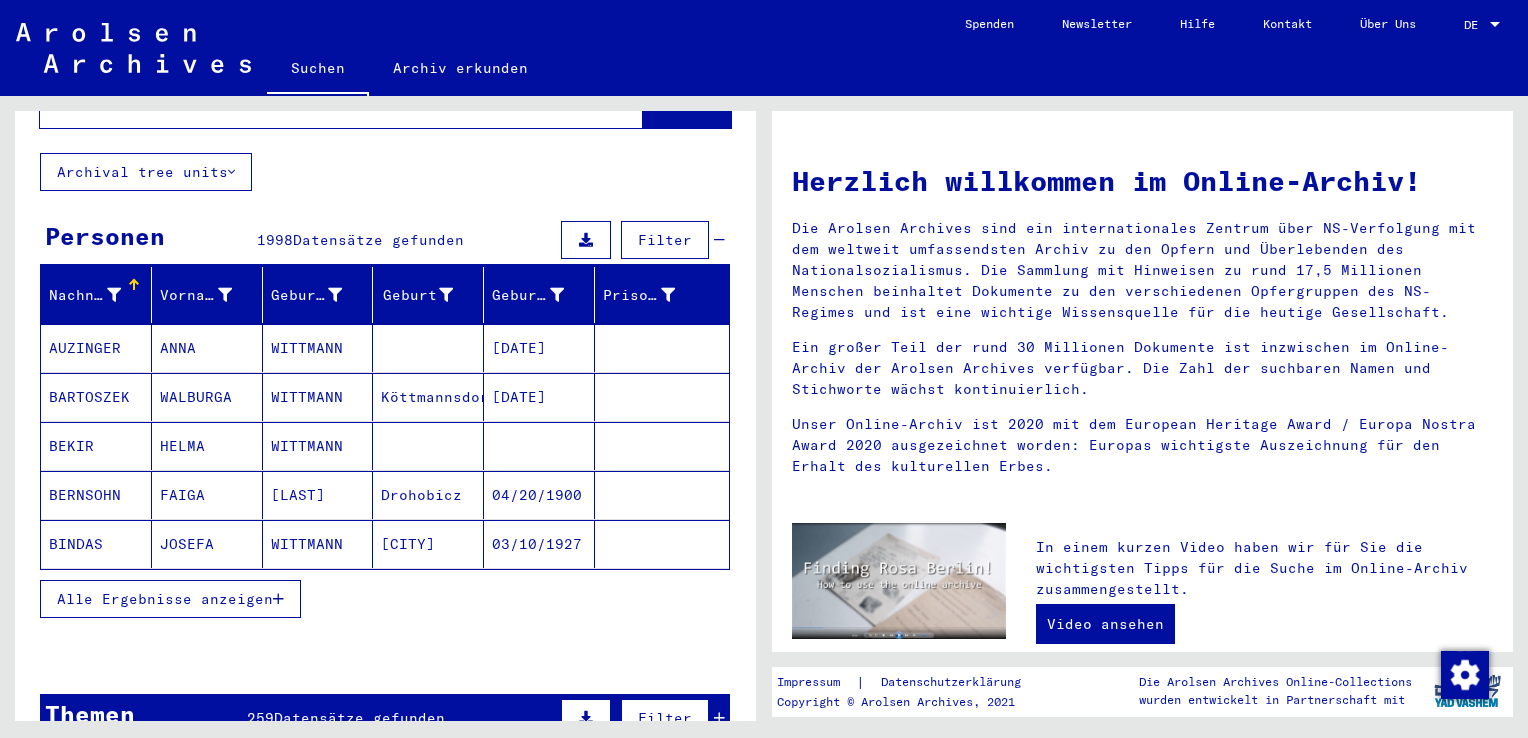 scroll, scrollTop: 104, scrollLeft: 0, axis: vertical 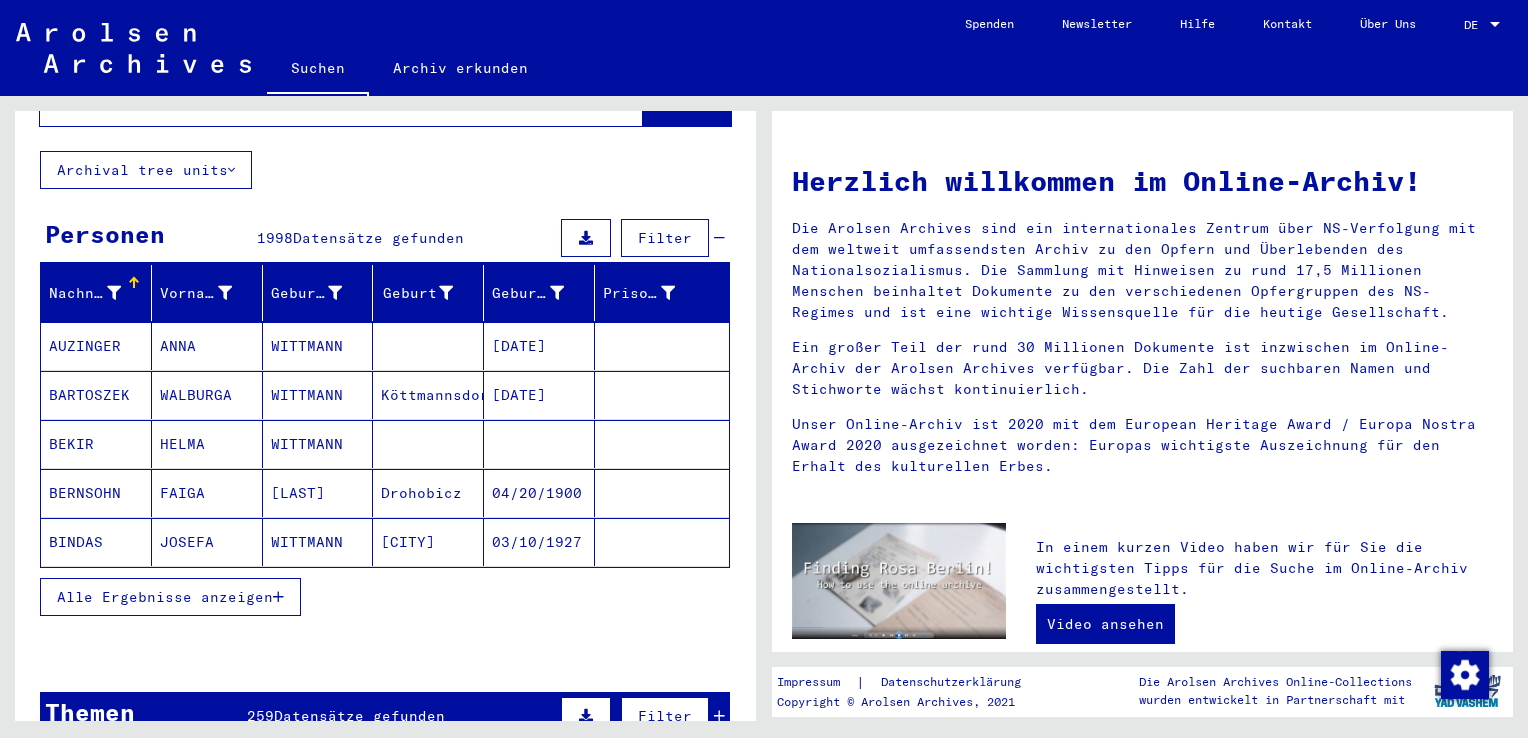 click on "Alle Ergebnisse anzeigen" at bounding box center [165, 597] 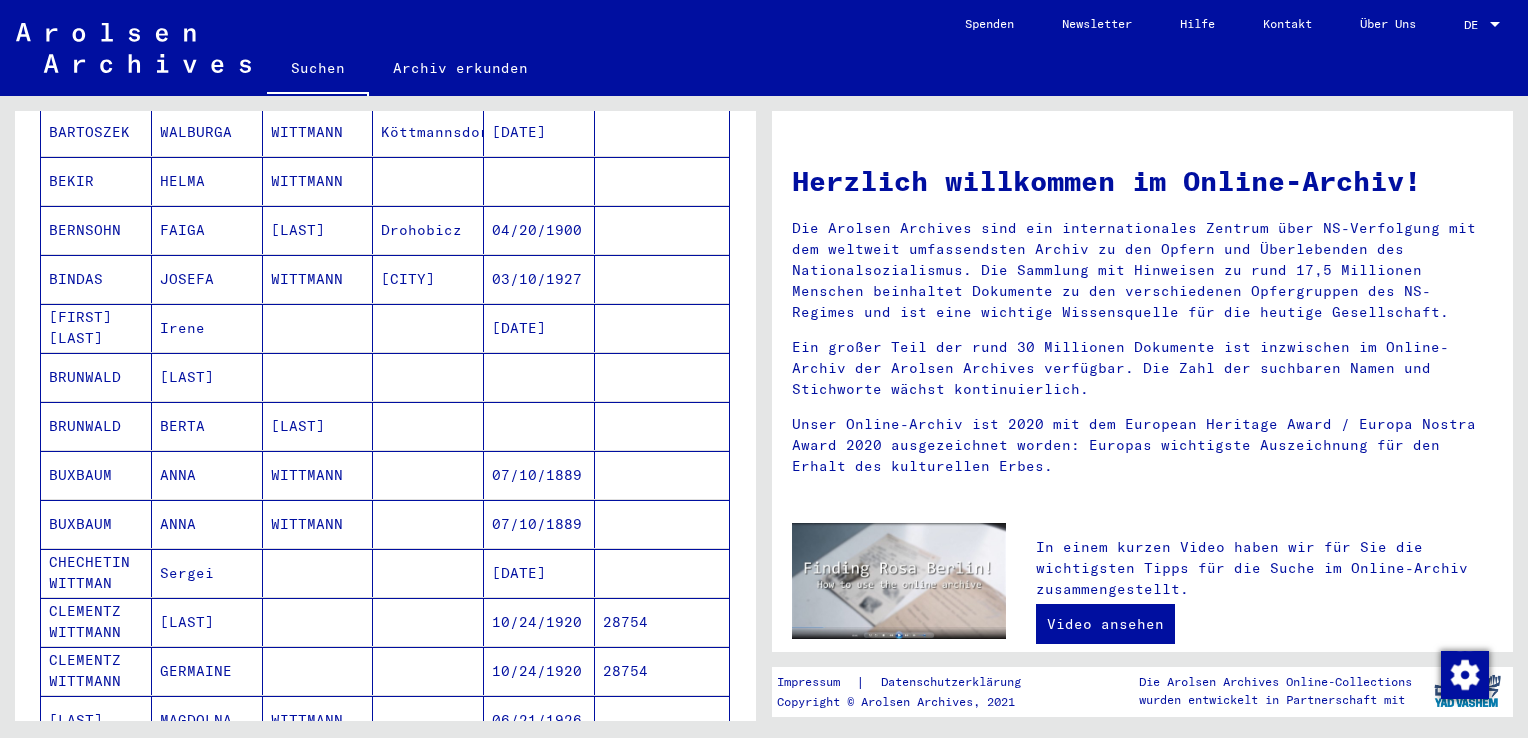 scroll, scrollTop: 0, scrollLeft: 0, axis: both 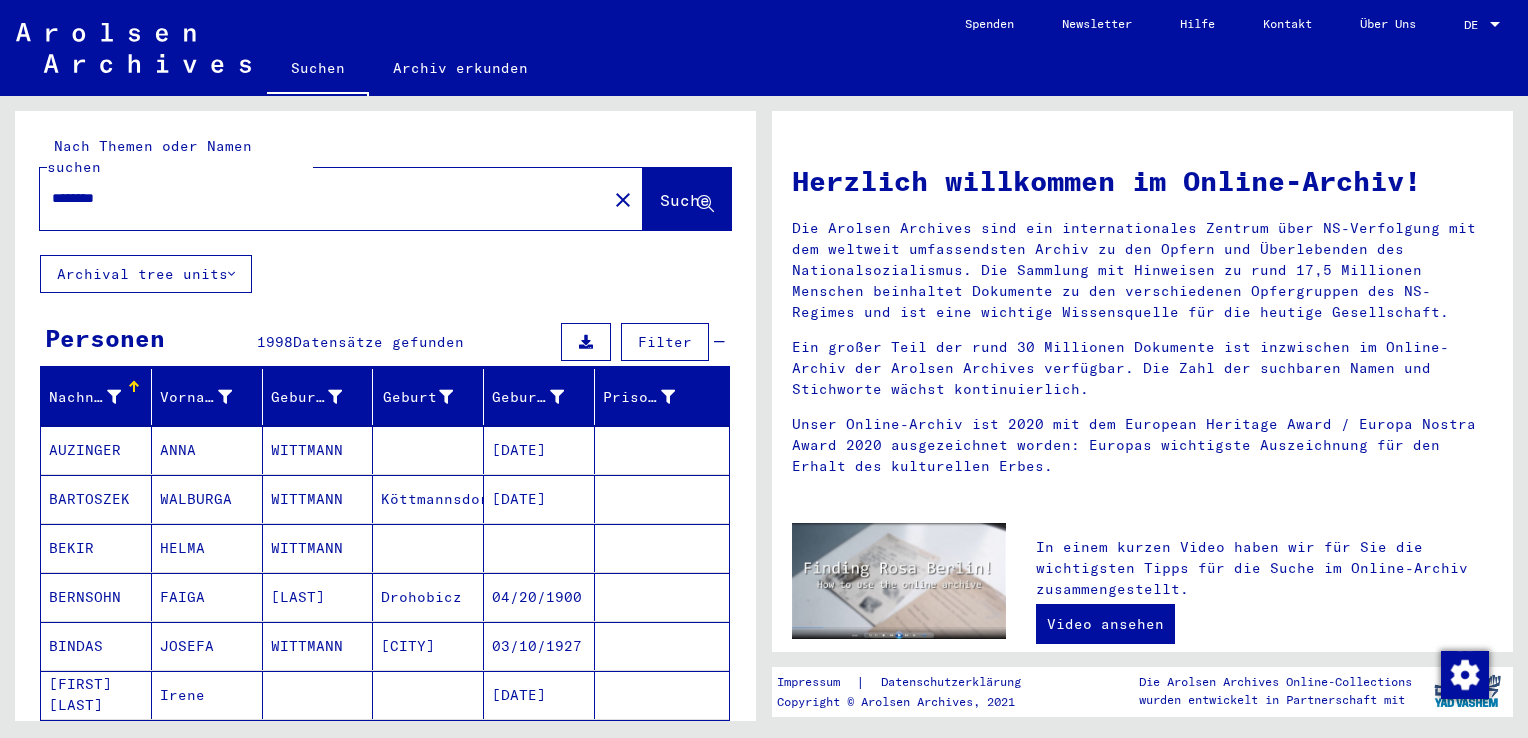 click on "********" at bounding box center (317, 198) 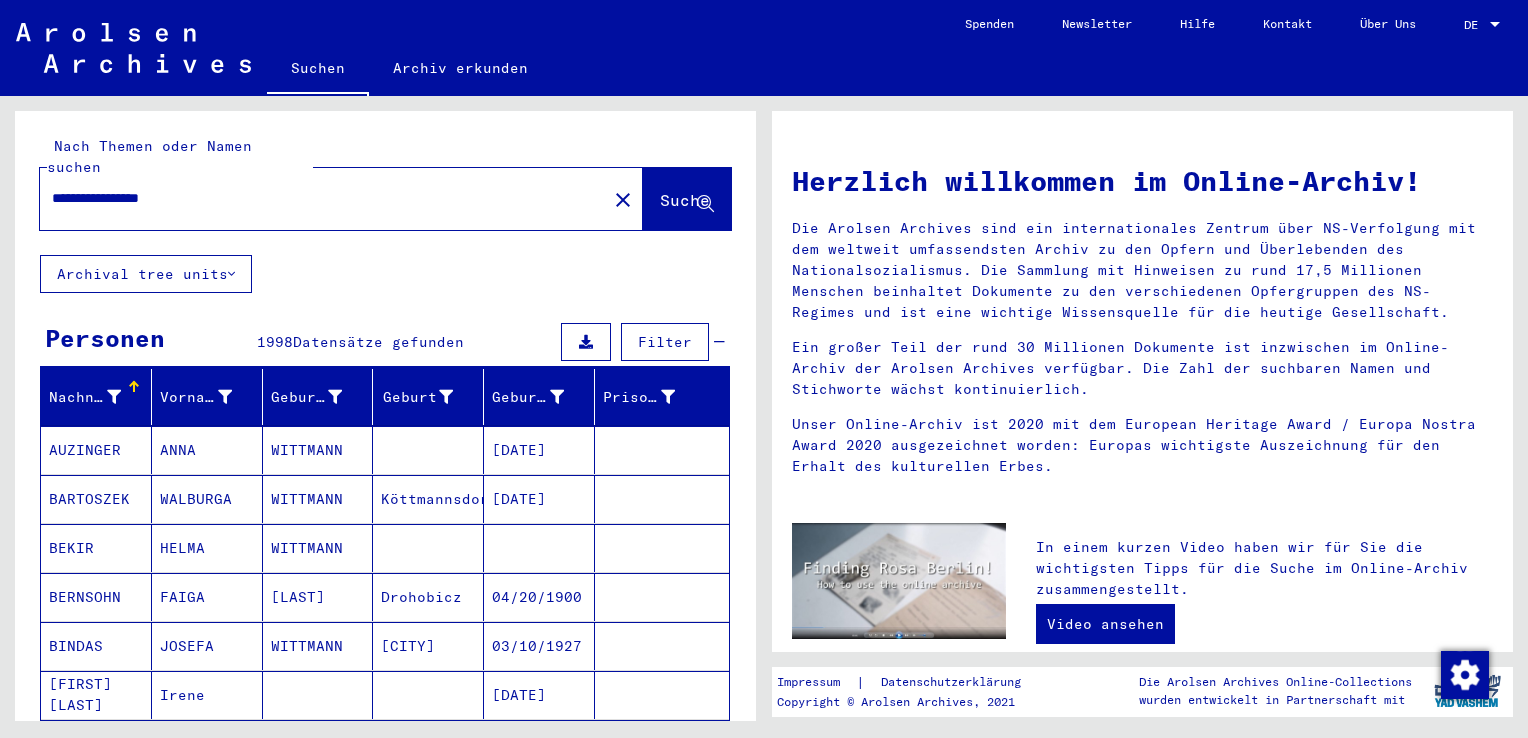 type on "**********" 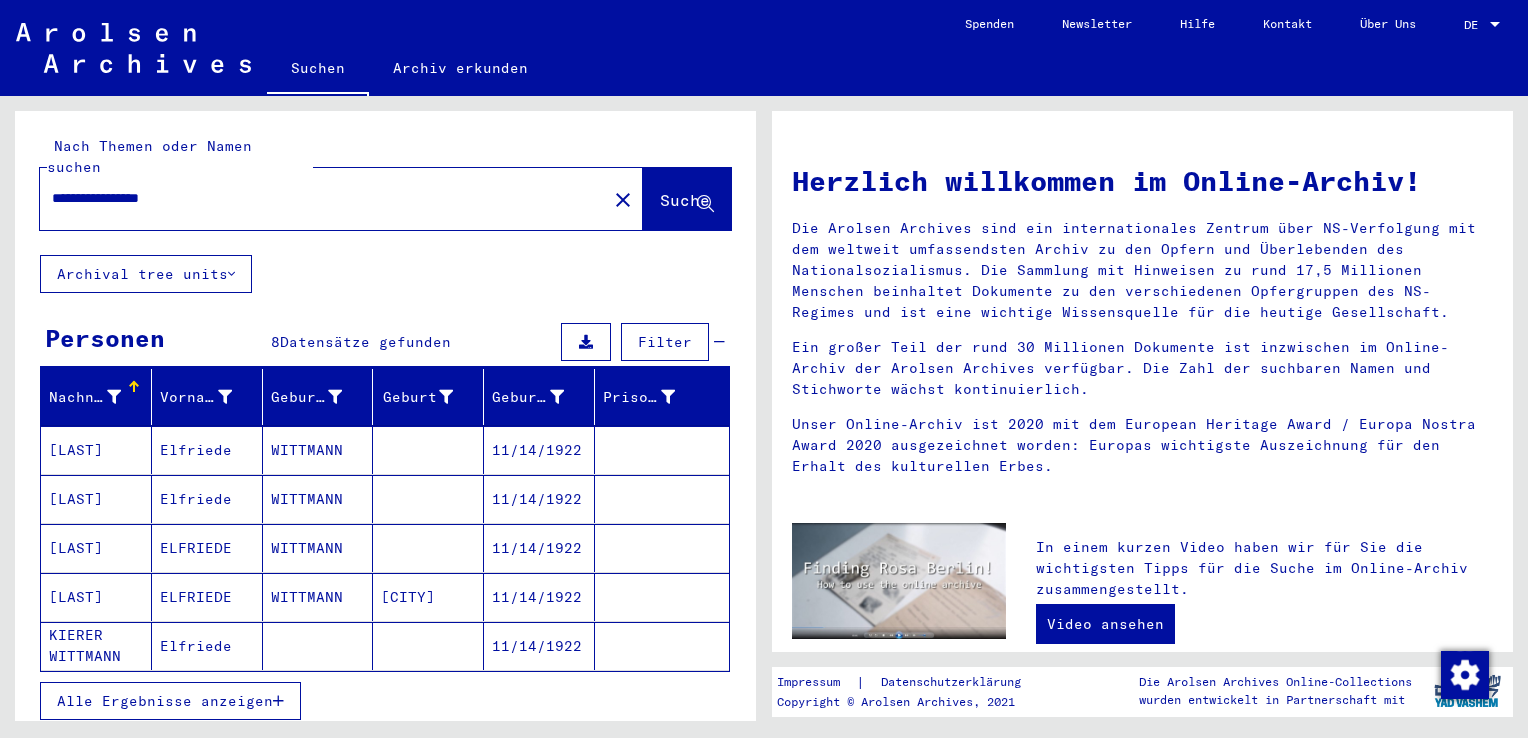 click on "Alle Ergebnisse anzeigen" at bounding box center [170, 701] 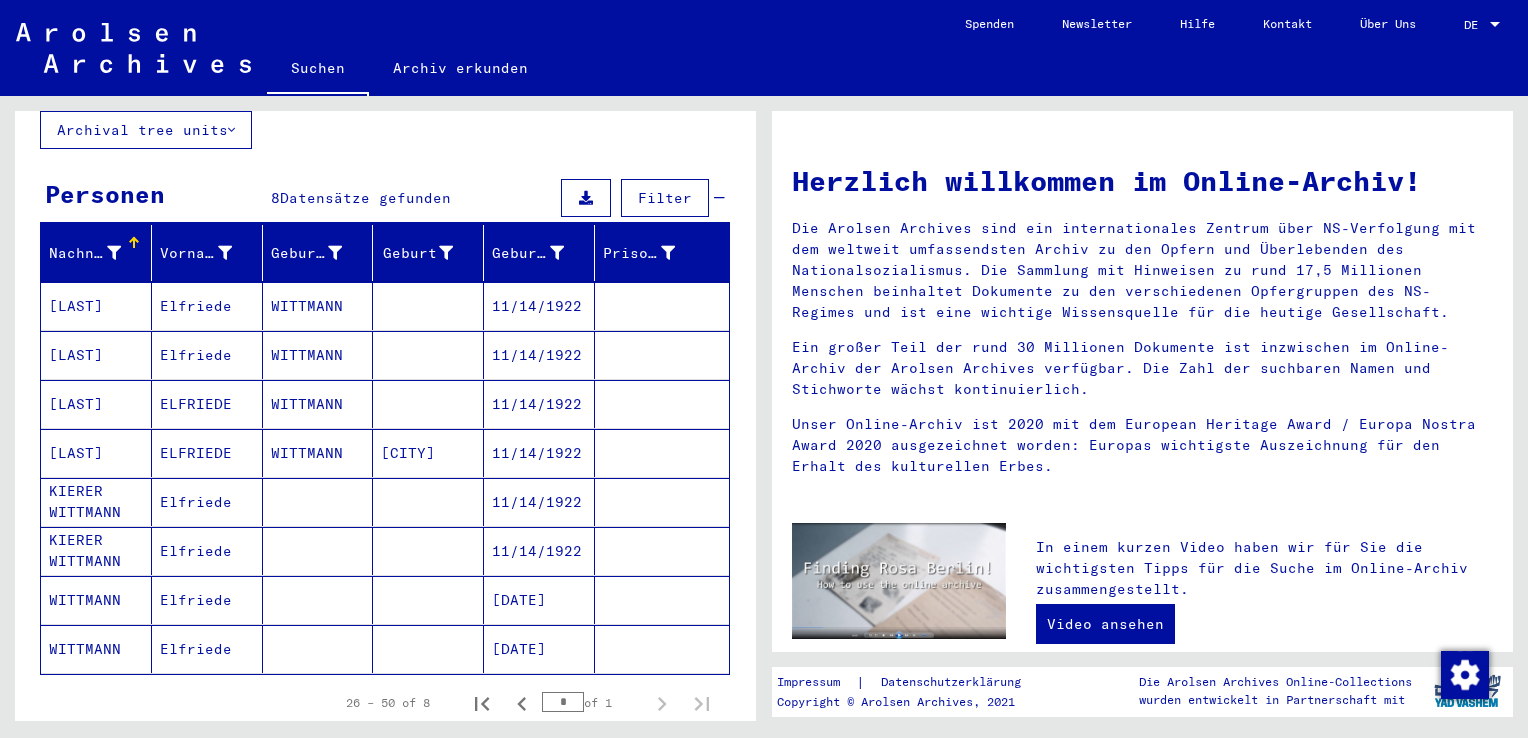 scroll, scrollTop: 156, scrollLeft: 0, axis: vertical 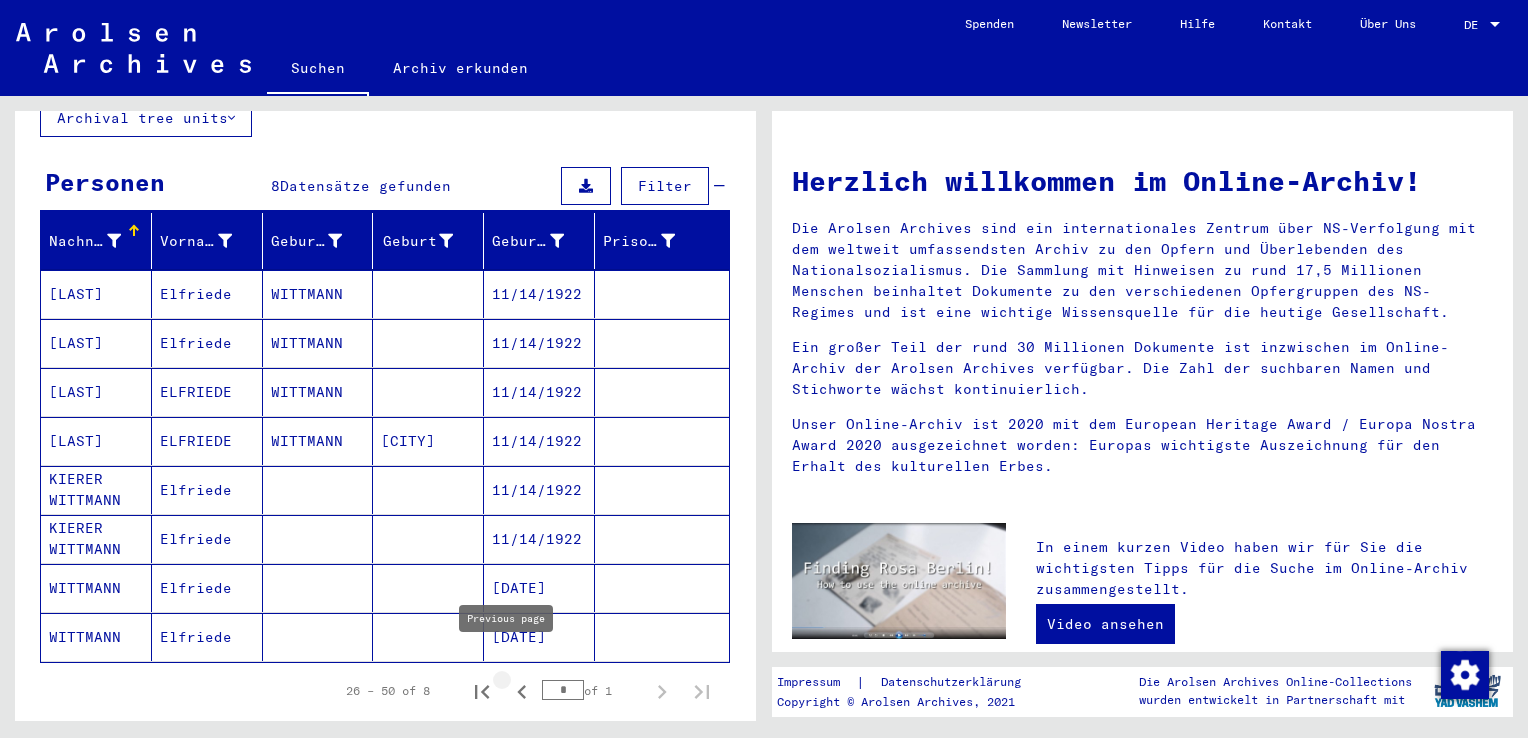 click 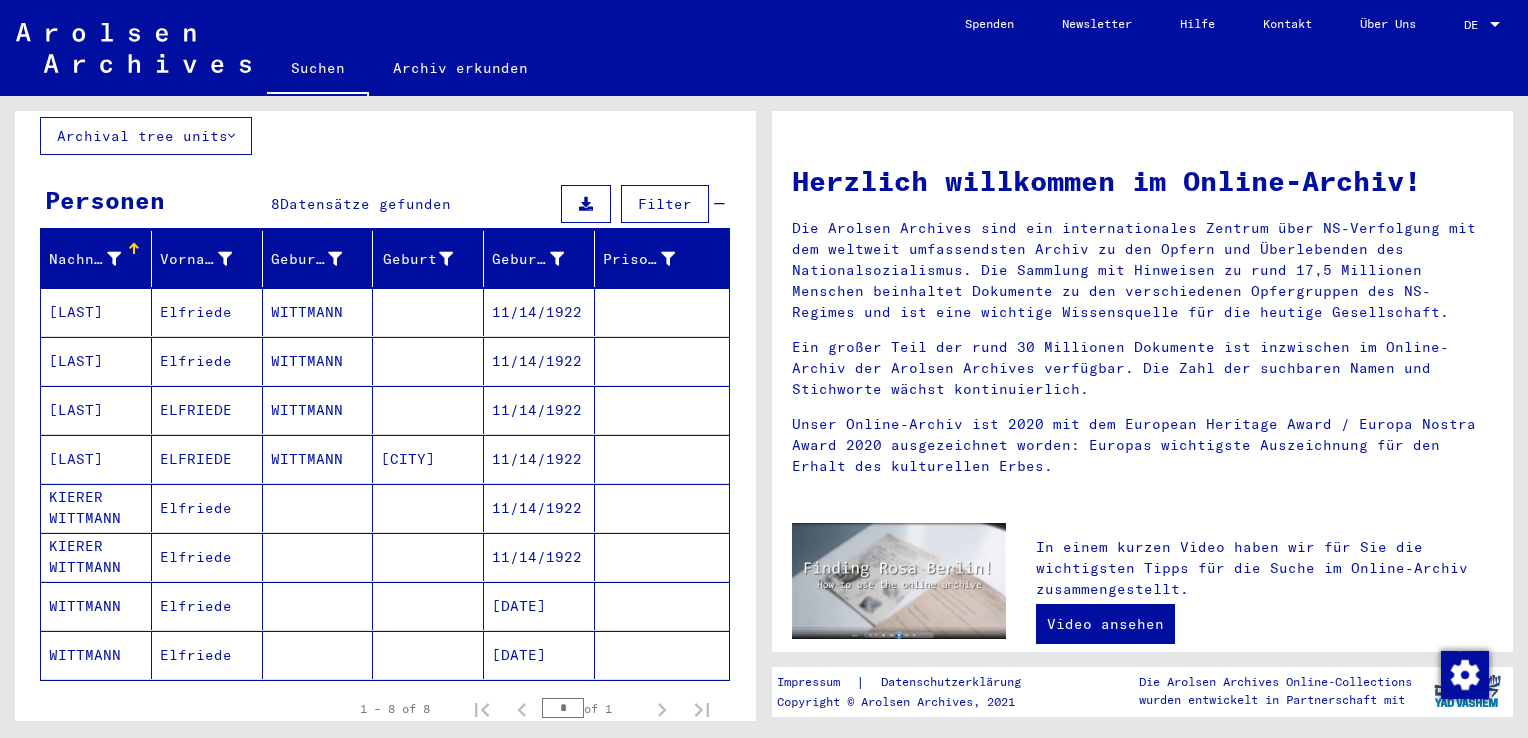 scroll, scrollTop: 136, scrollLeft: 0, axis: vertical 